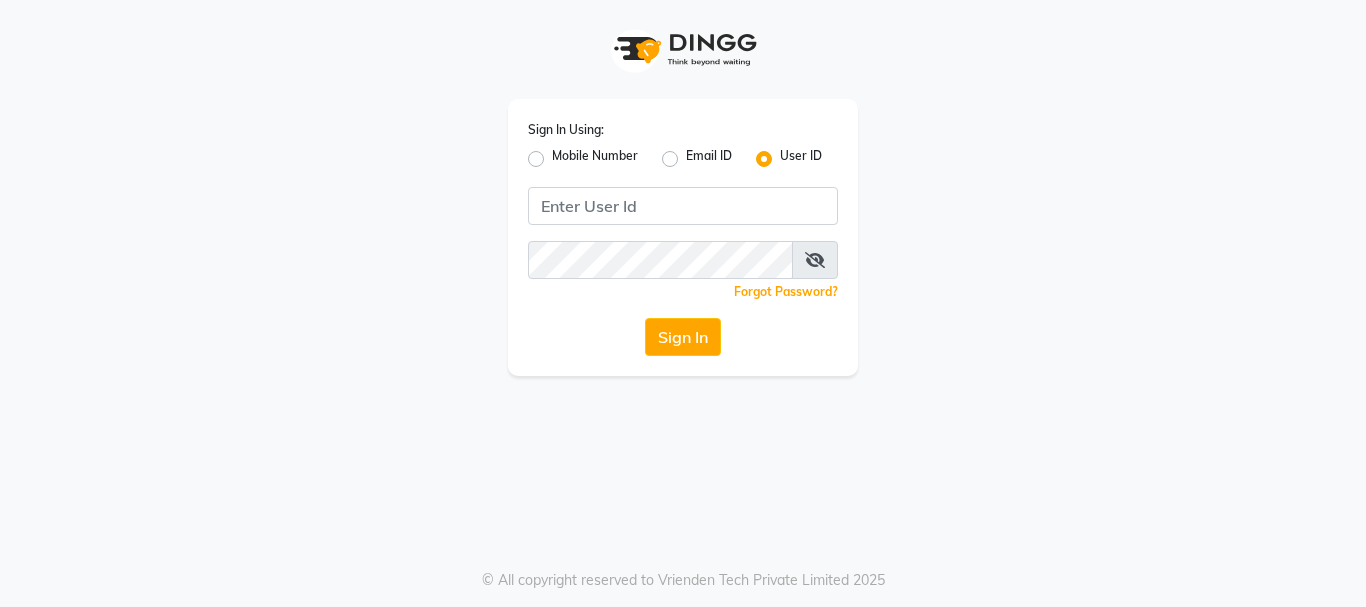 scroll, scrollTop: 0, scrollLeft: 0, axis: both 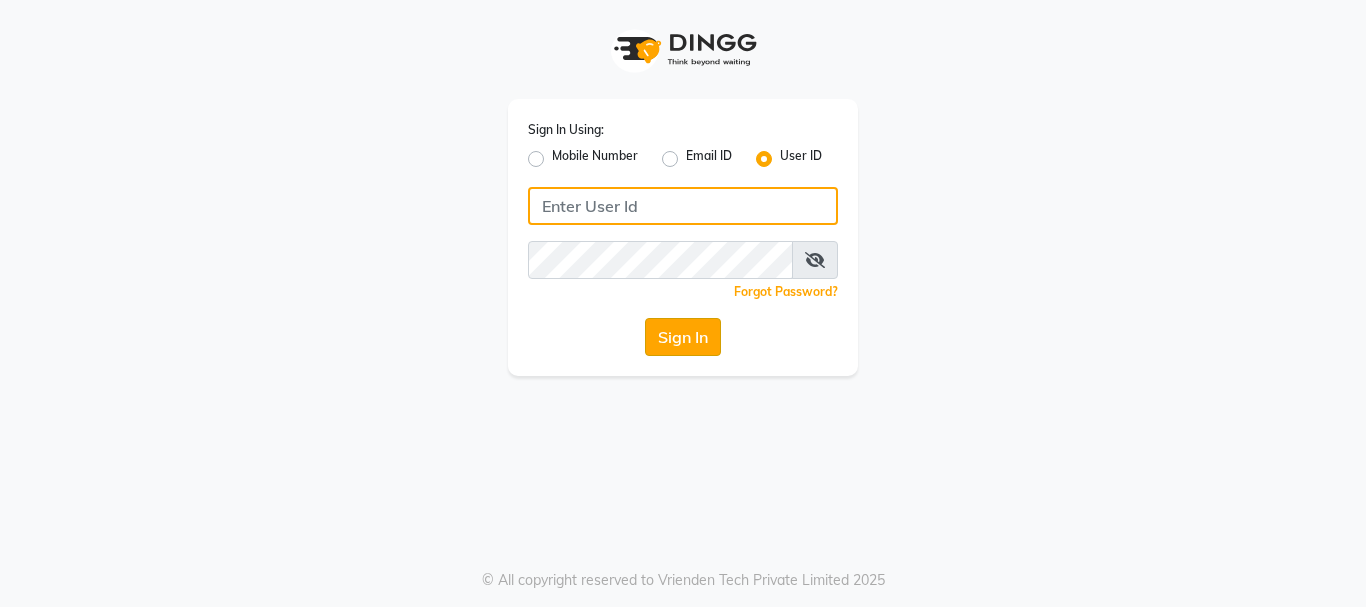 type on "[NUMBER]" 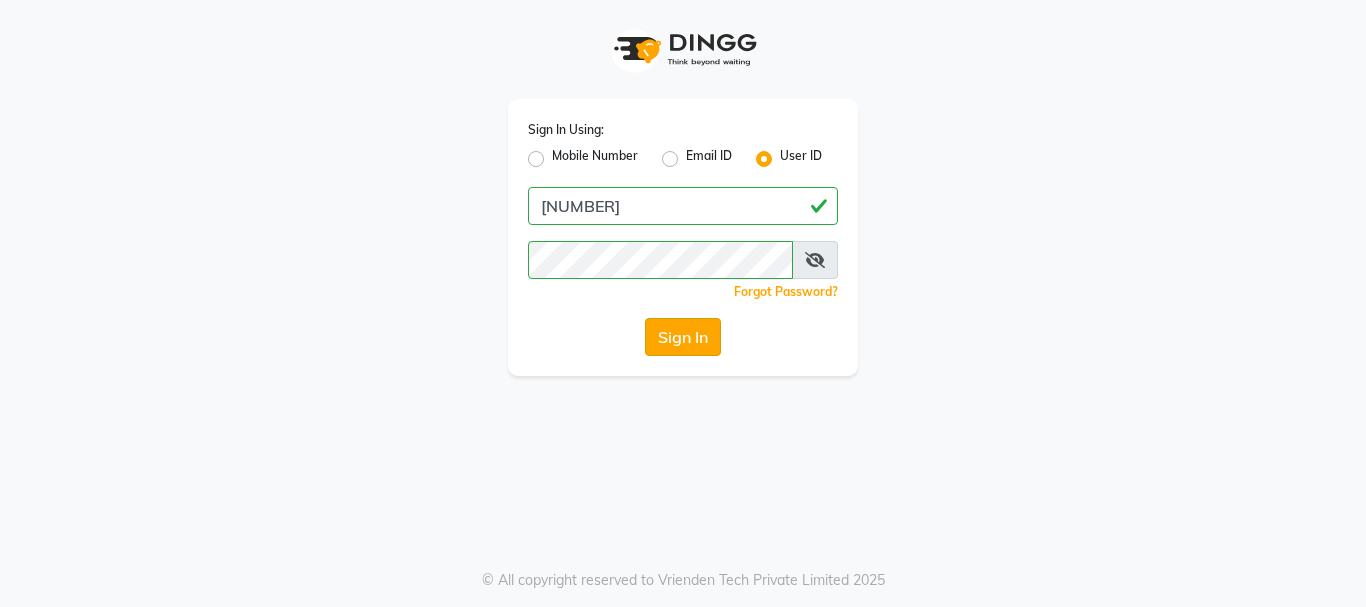 click on "Sign In" 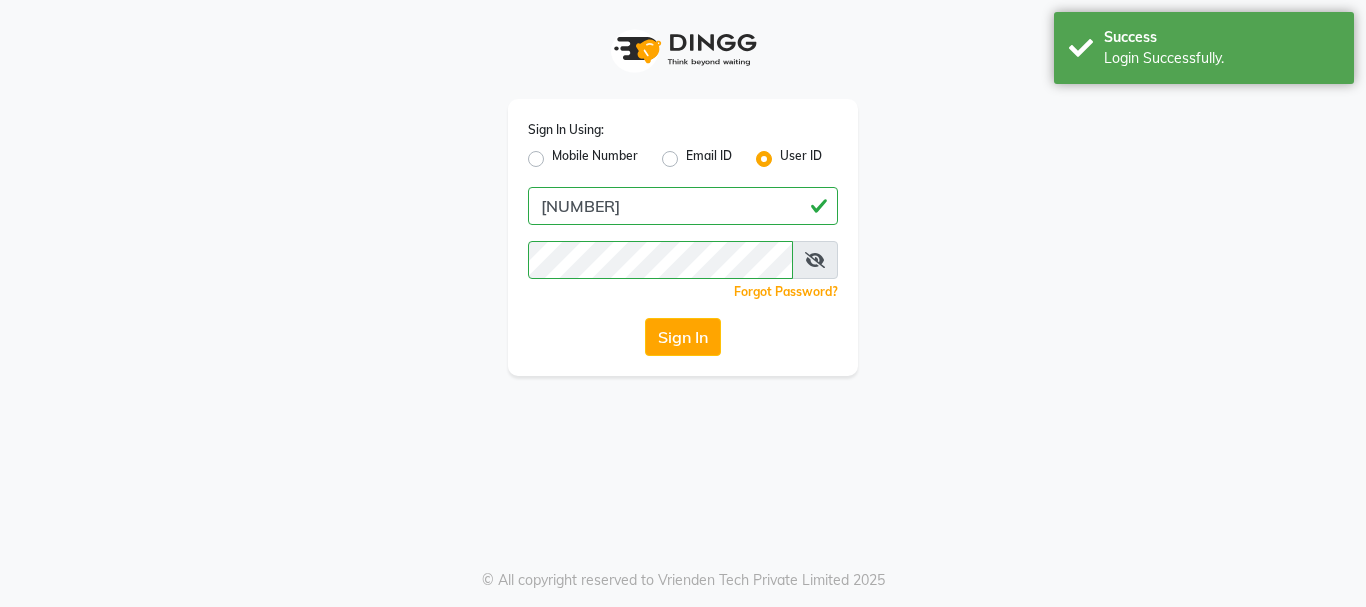 select on "service" 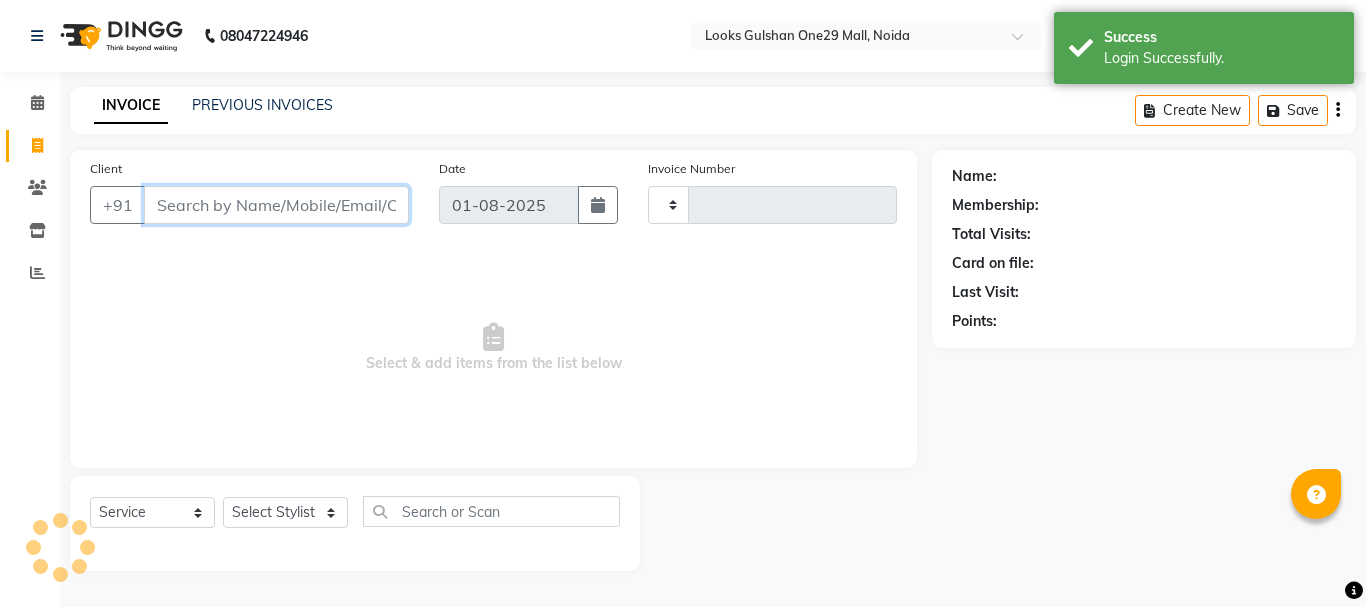 select on "en" 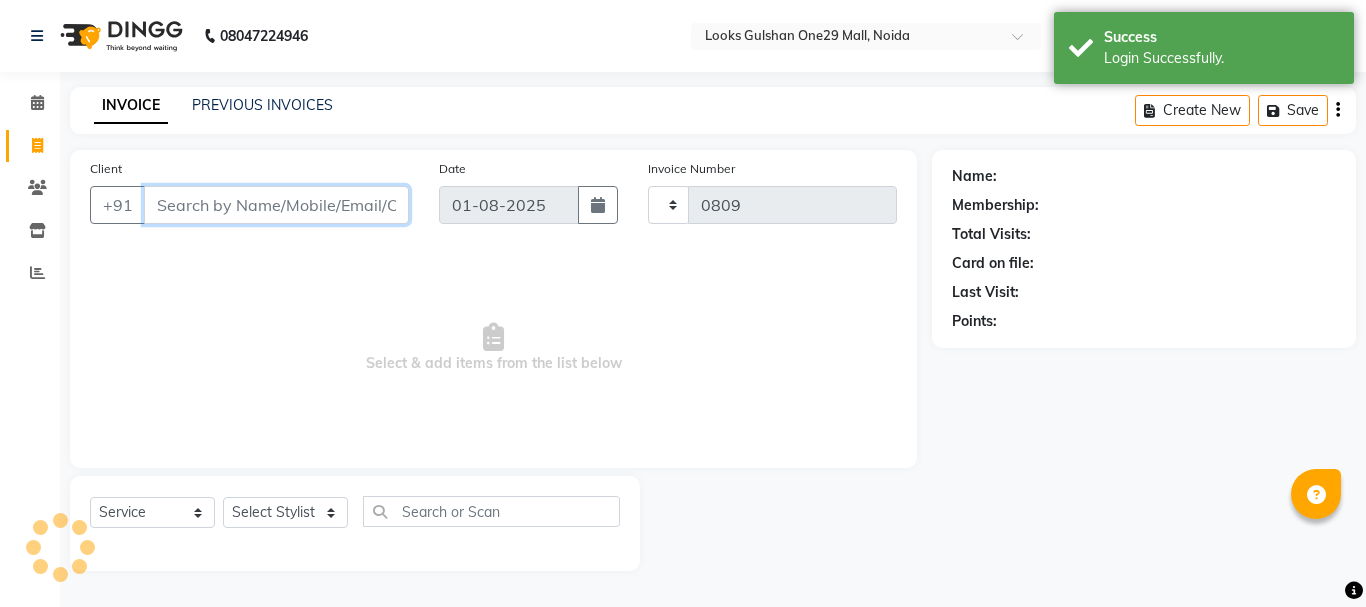 select on "8337" 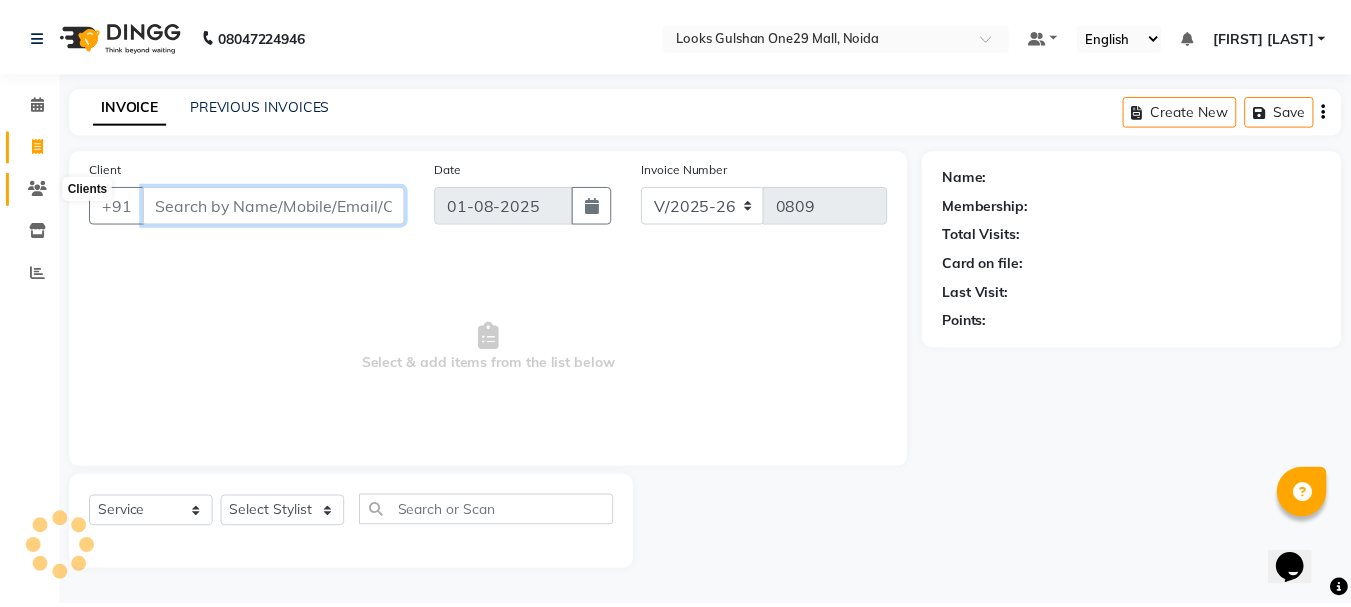 scroll, scrollTop: 0, scrollLeft: 0, axis: both 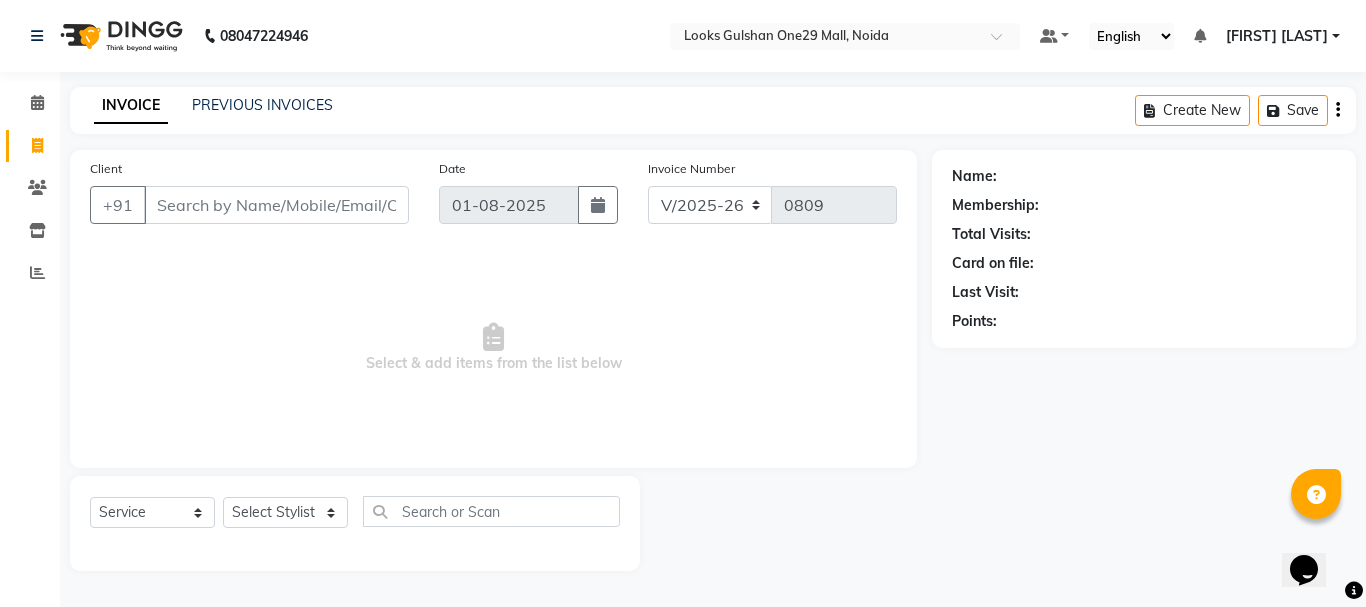 drag, startPoint x: 1209, startPoint y: 227, endPoint x: 439, endPoint y: 242, distance: 770.1461 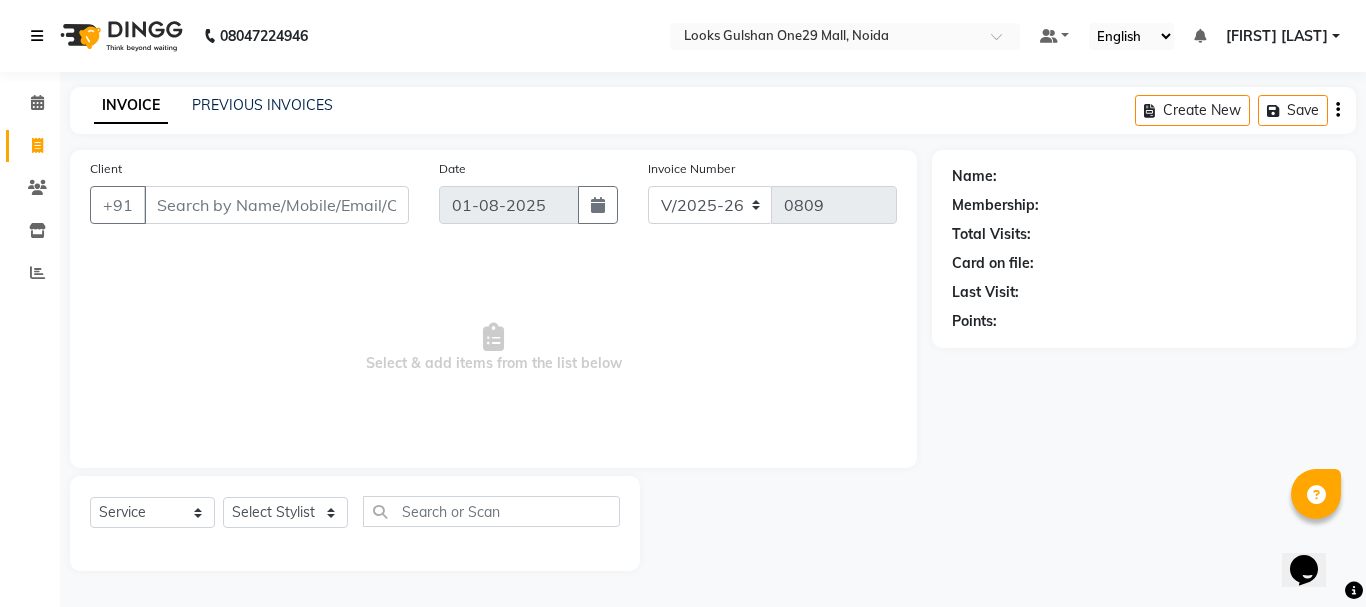 click at bounding box center [37, 36] 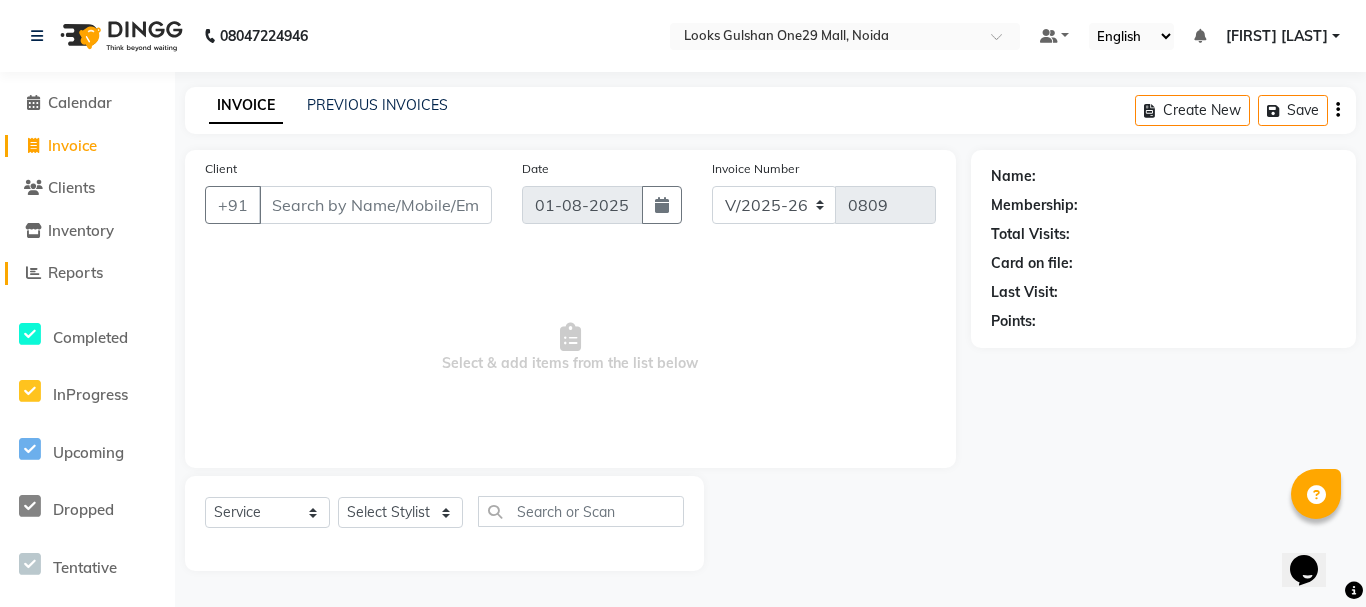 click on "Reports" 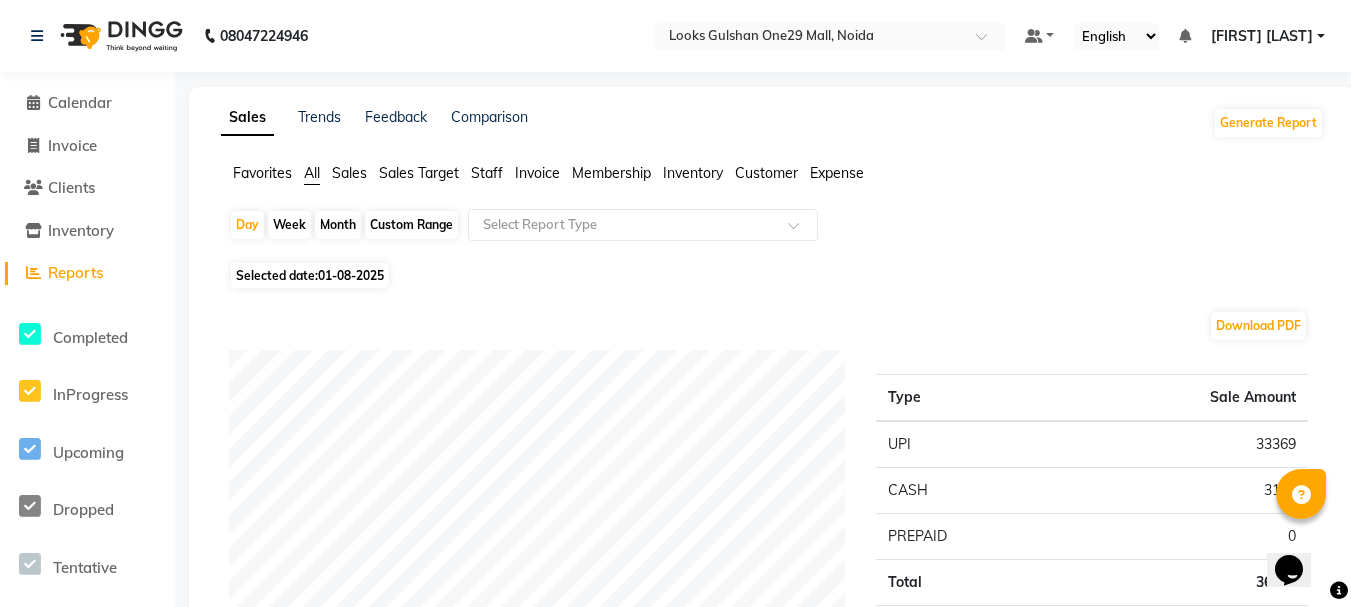 click on "Inventory" 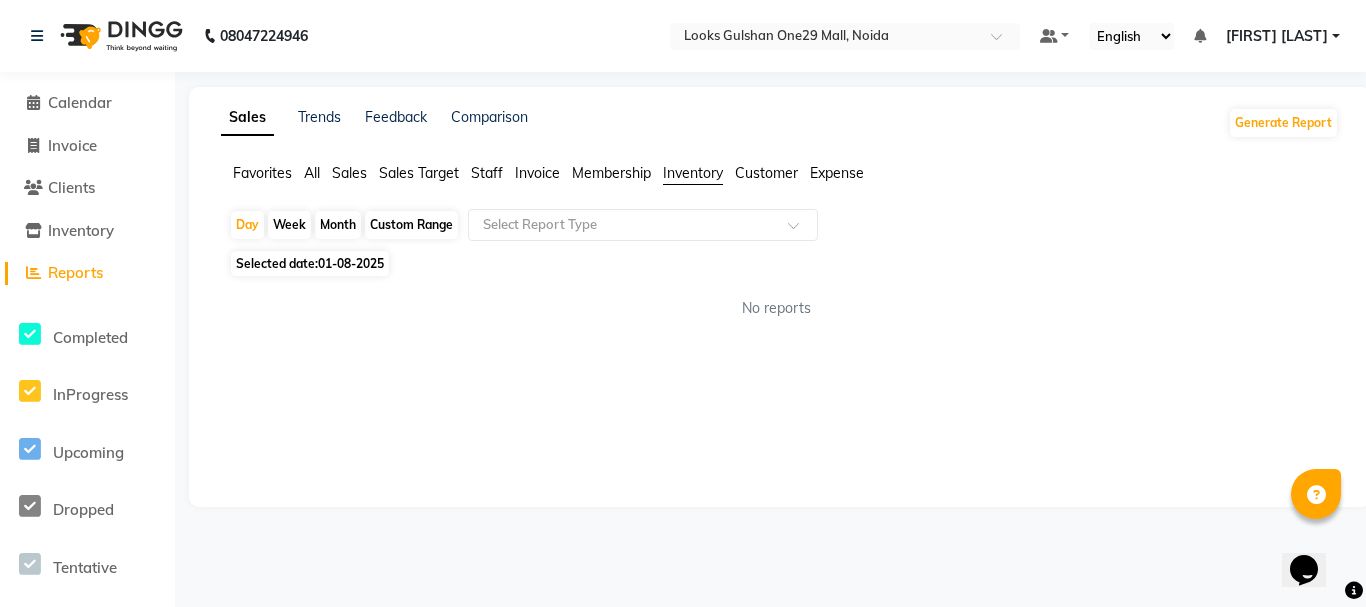 click on "Inventory" 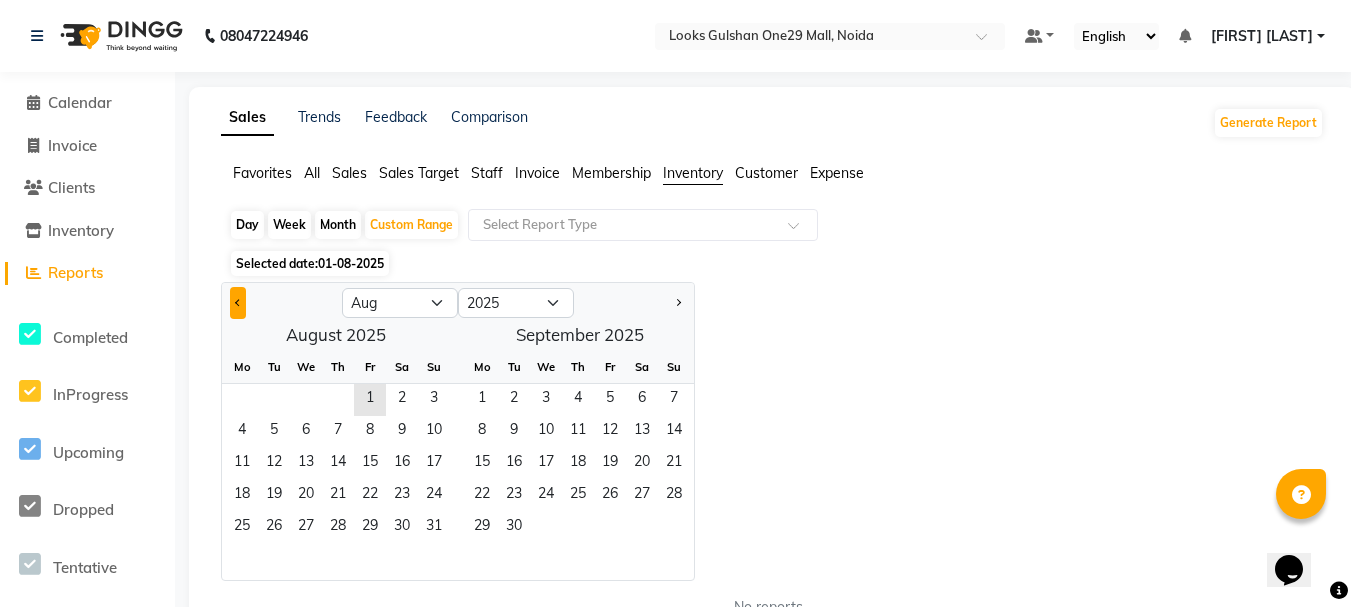 click 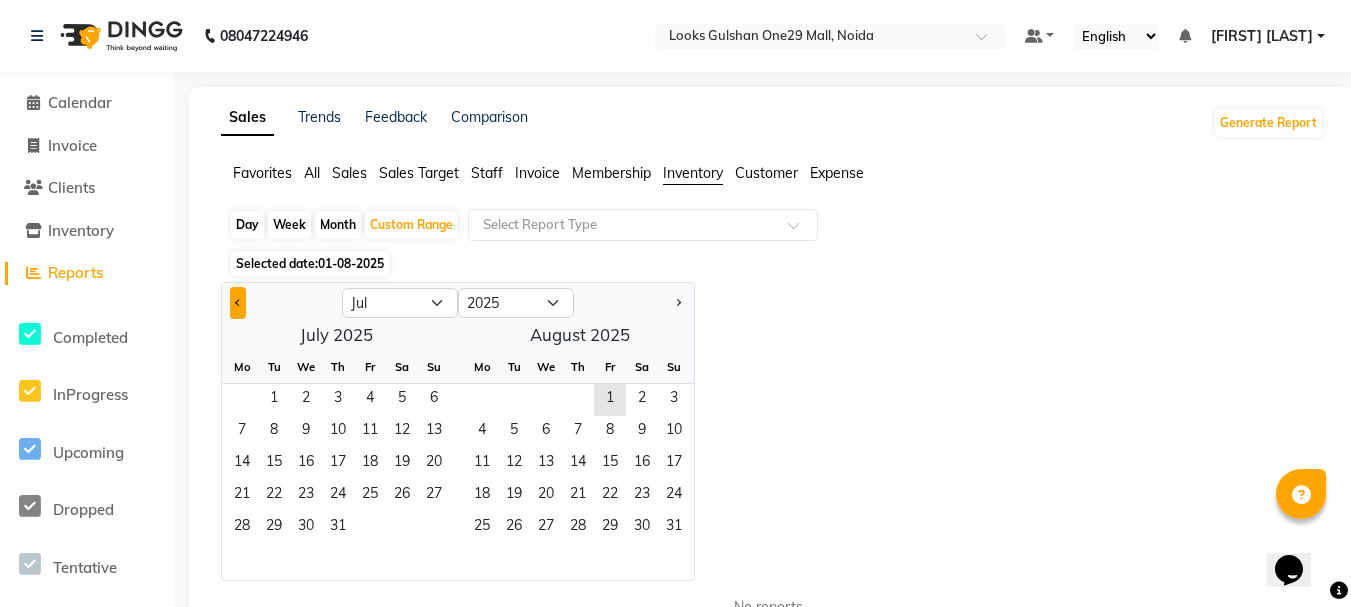 click 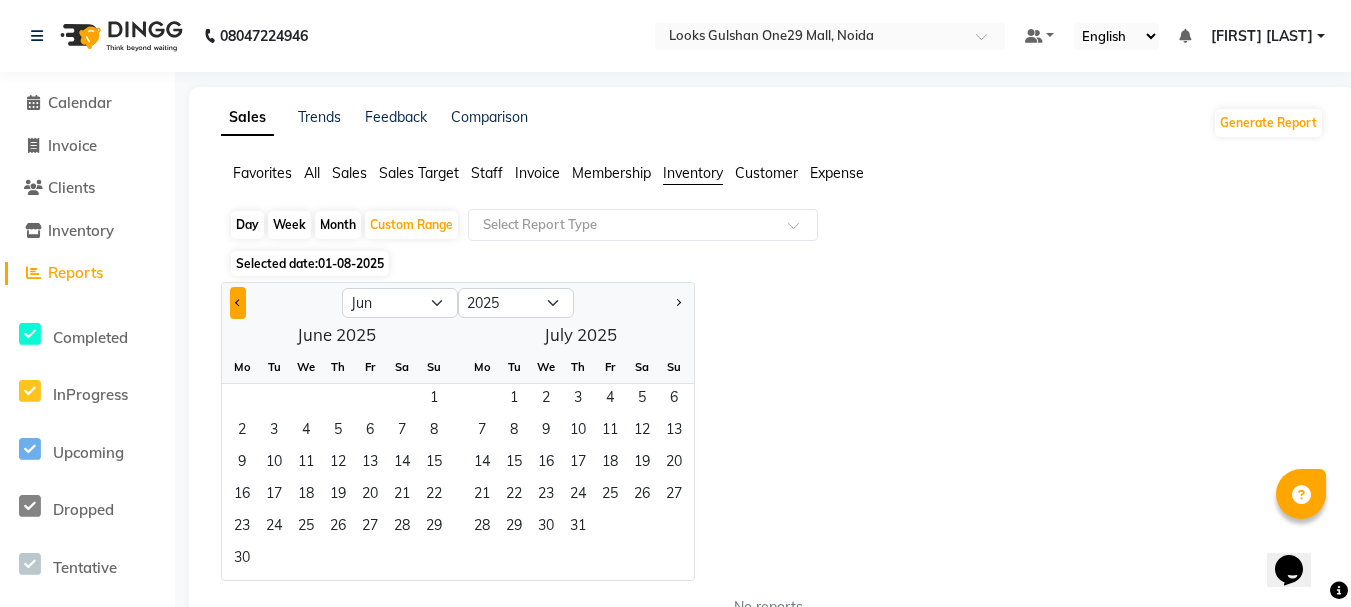 click 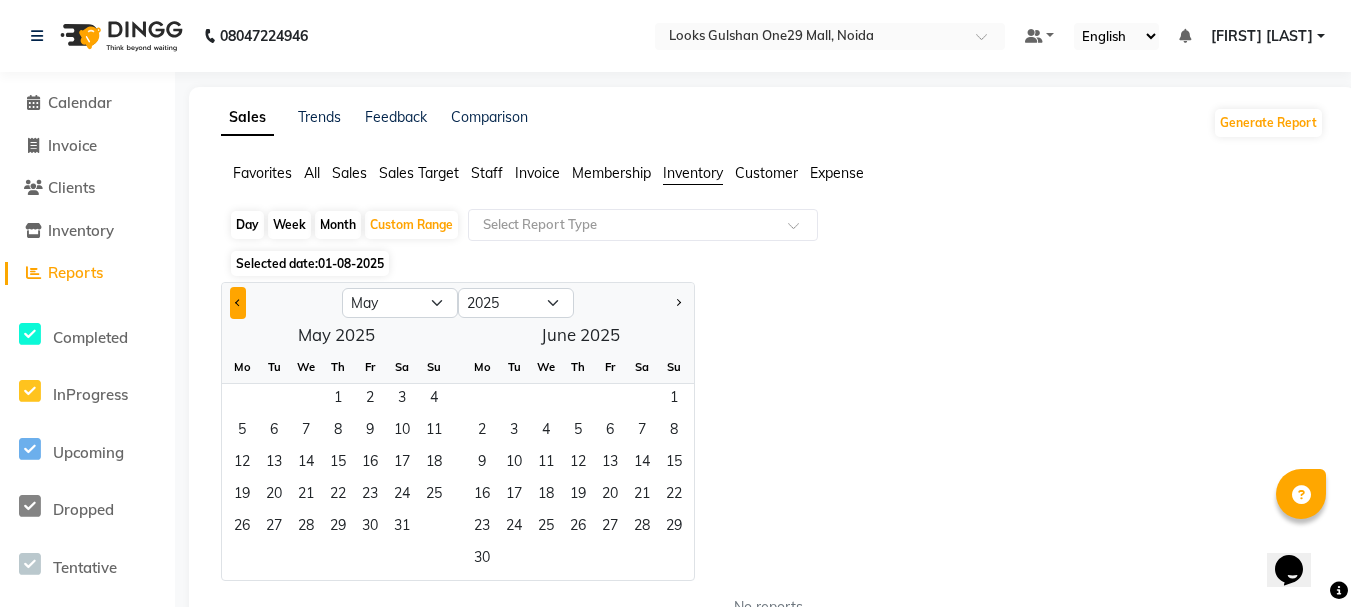 click 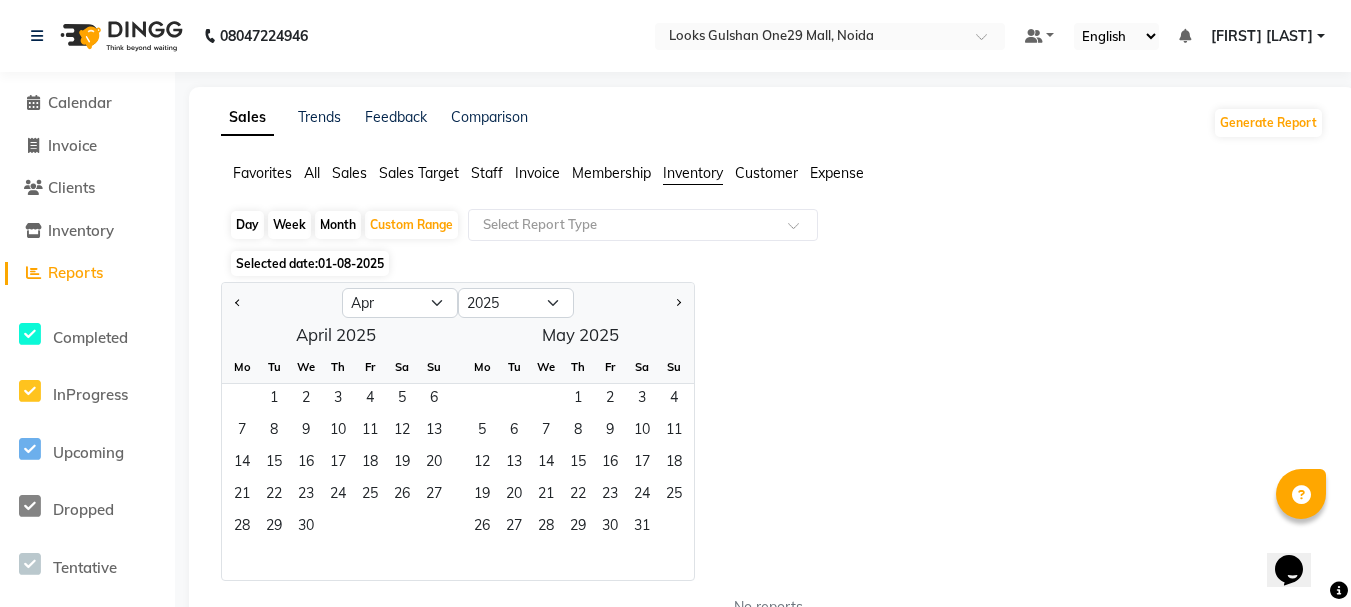 click 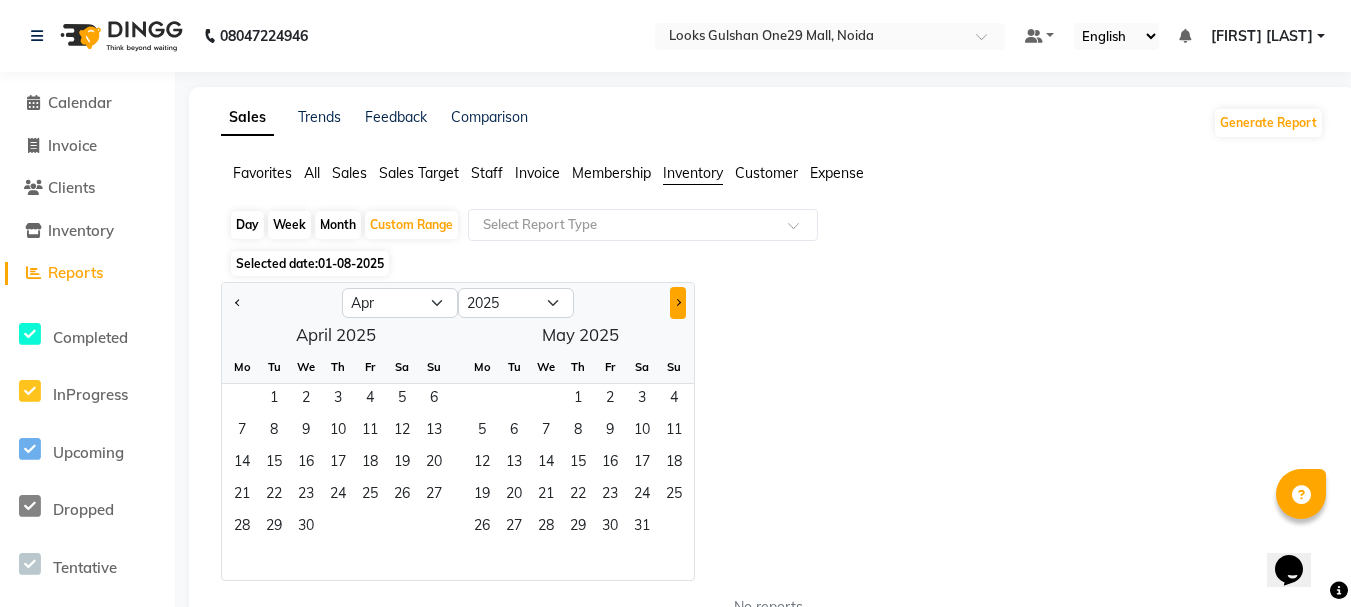 click 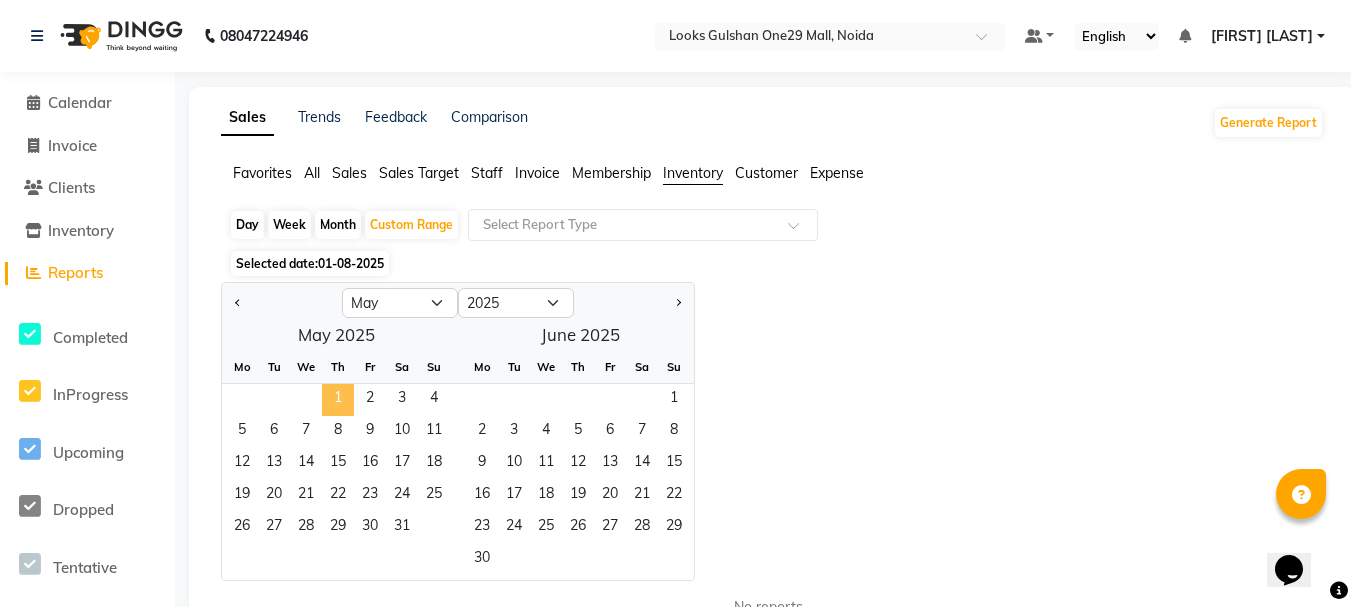 click on "1" 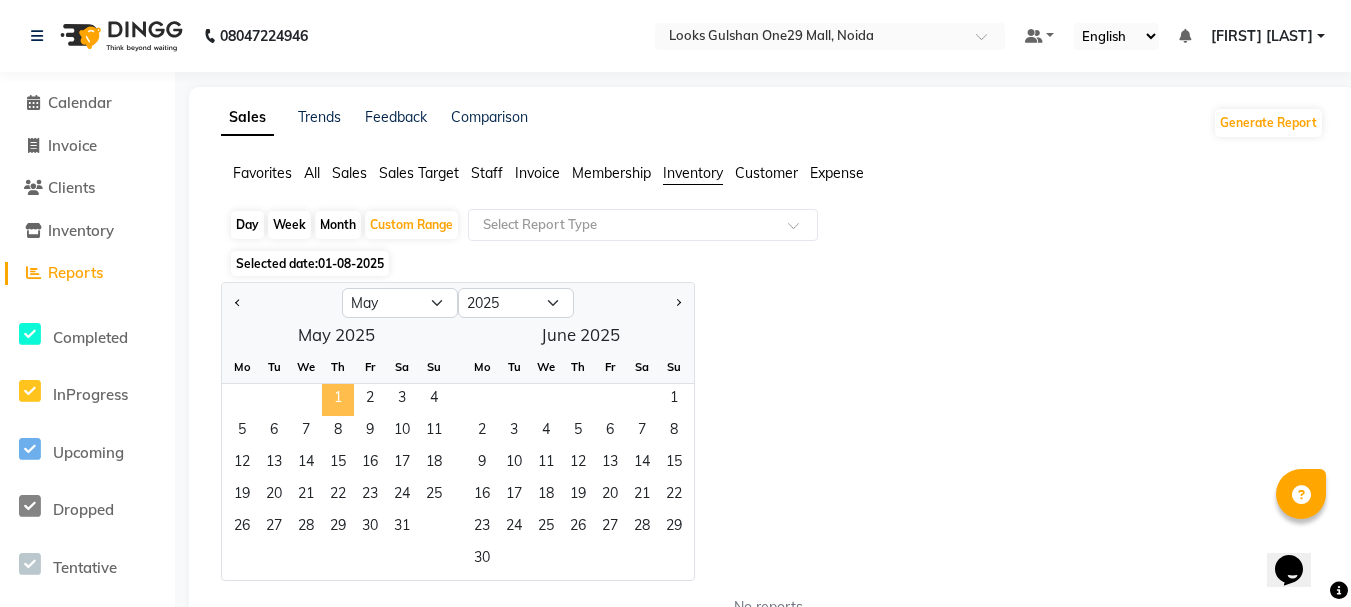 click on "1" 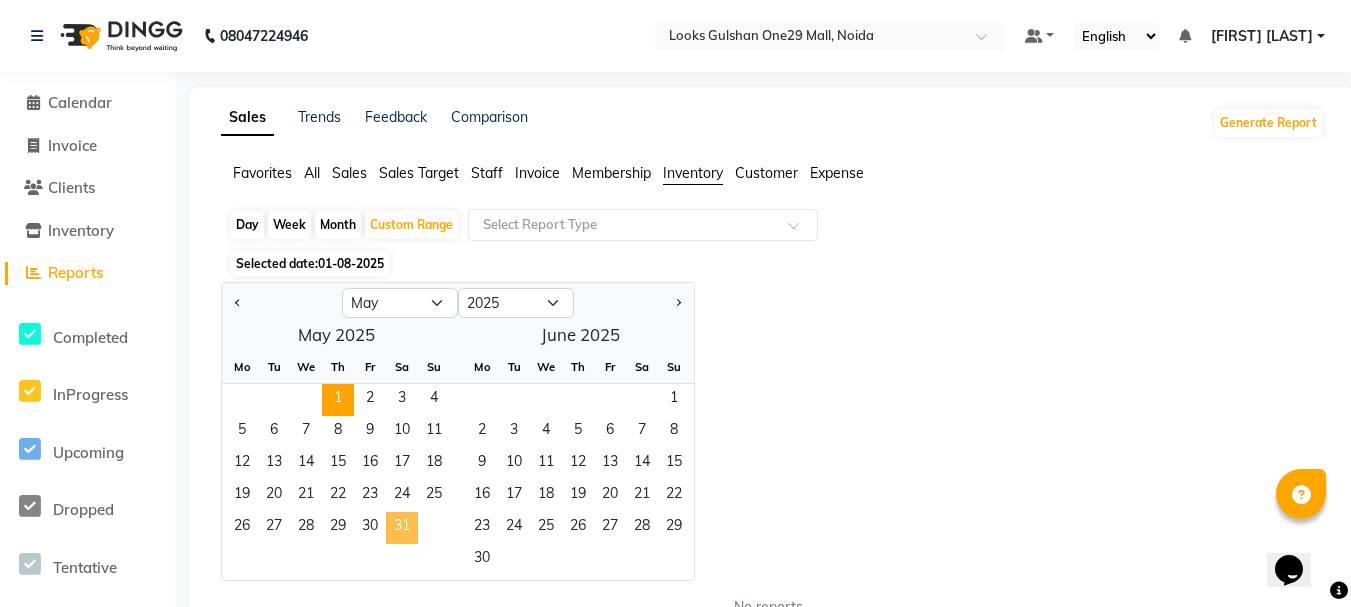 click on "31" 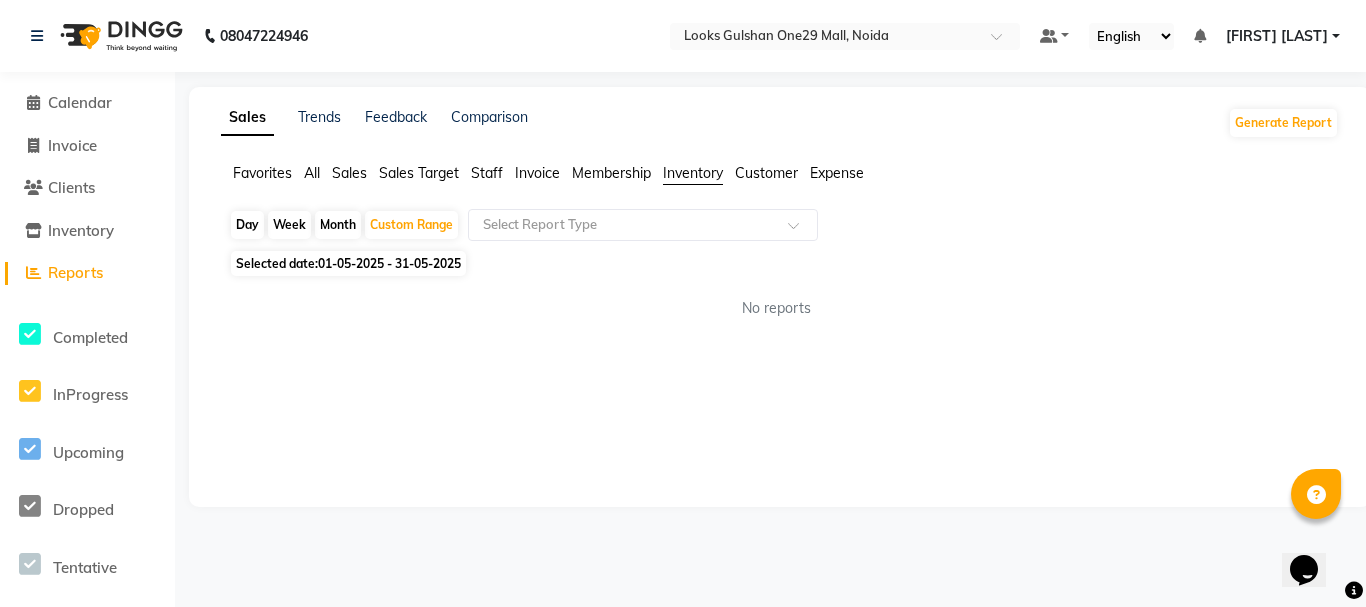 click on "Sales Trends Feedback Comparison Generate Report Favorites All Sales Sales Target Staff Invoice Membership Inventory Customer Expense  Day   Week   Month   Custom Range  Select Report Type Selected date:  [DATE] - [DATE]  No reports ★ Mark as Favorite  Choose how you'd like to save "" report to favorites  Save to Personal Favorites:   Only you can see this report in your favorites tab. Share with Organization:   Everyone in your organization can see this report in their favorites tab.  Save to Favorites" 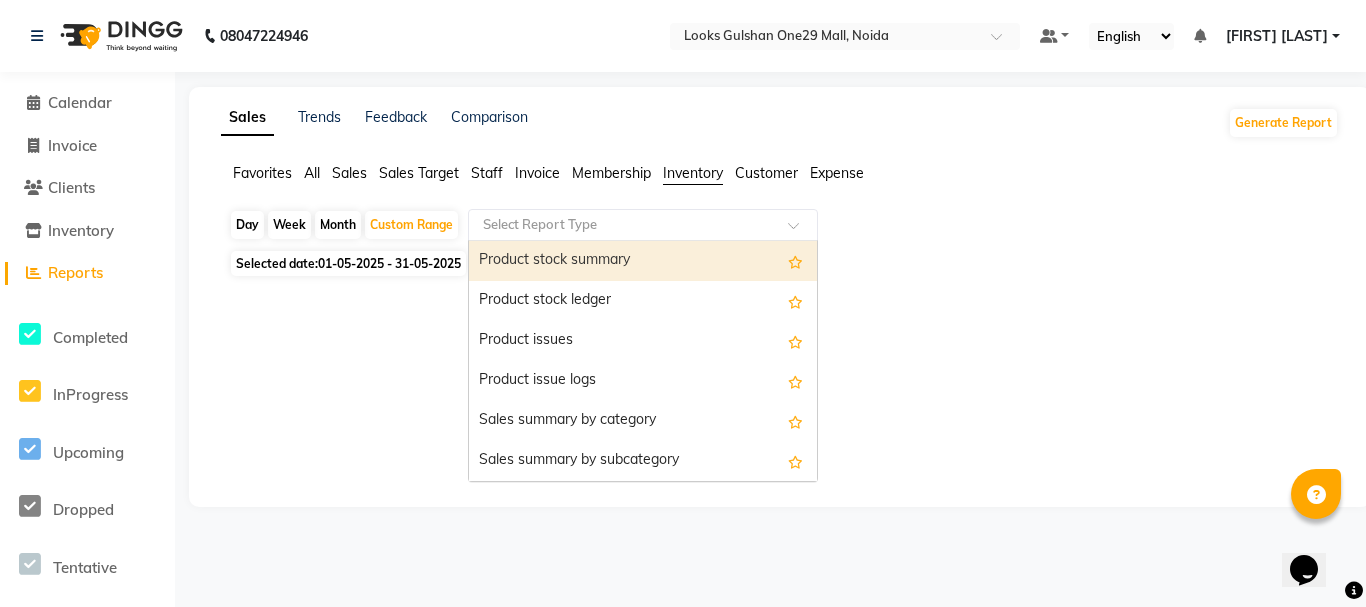 click 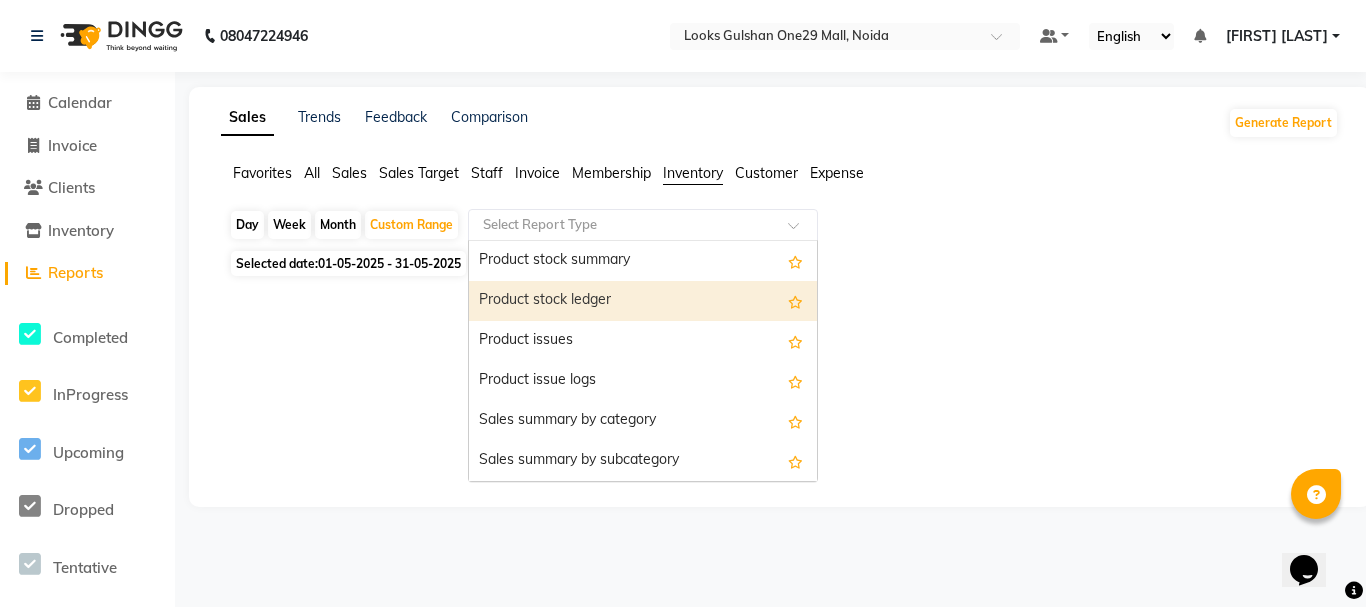 click on "Product stock ledger" at bounding box center (643, 301) 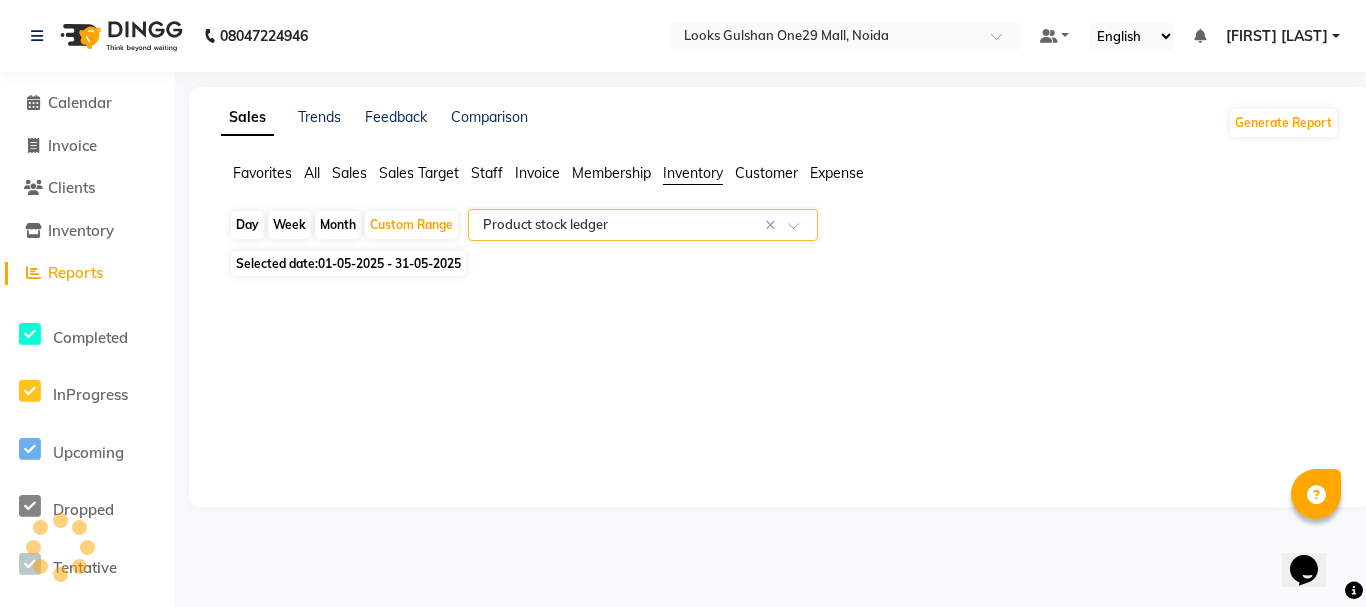 select on "full_report" 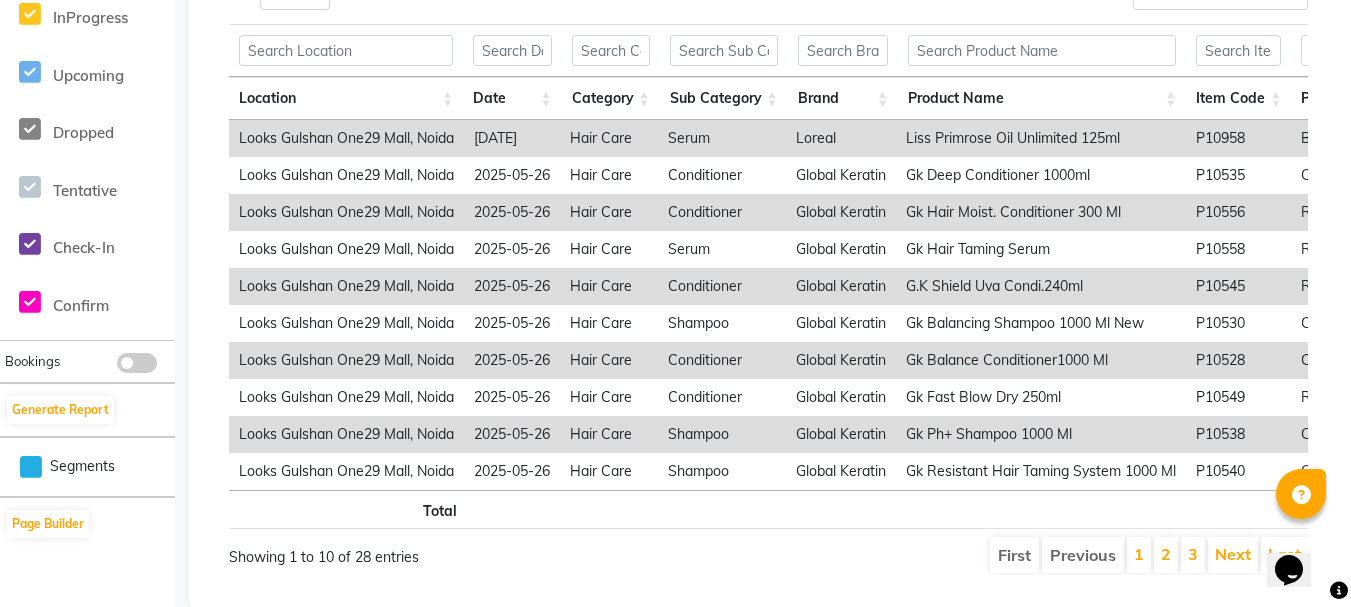 scroll, scrollTop: 384, scrollLeft: 0, axis: vertical 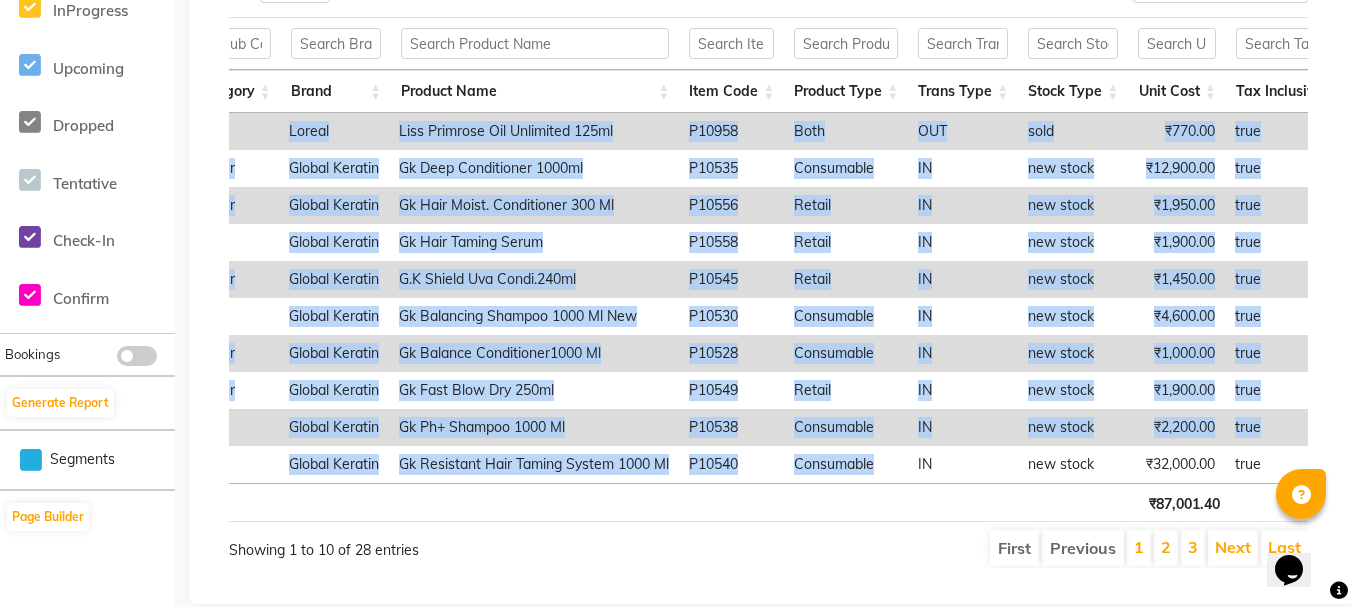drag, startPoint x: 920, startPoint y: 481, endPoint x: 1001, endPoint y: 497, distance: 82.565125 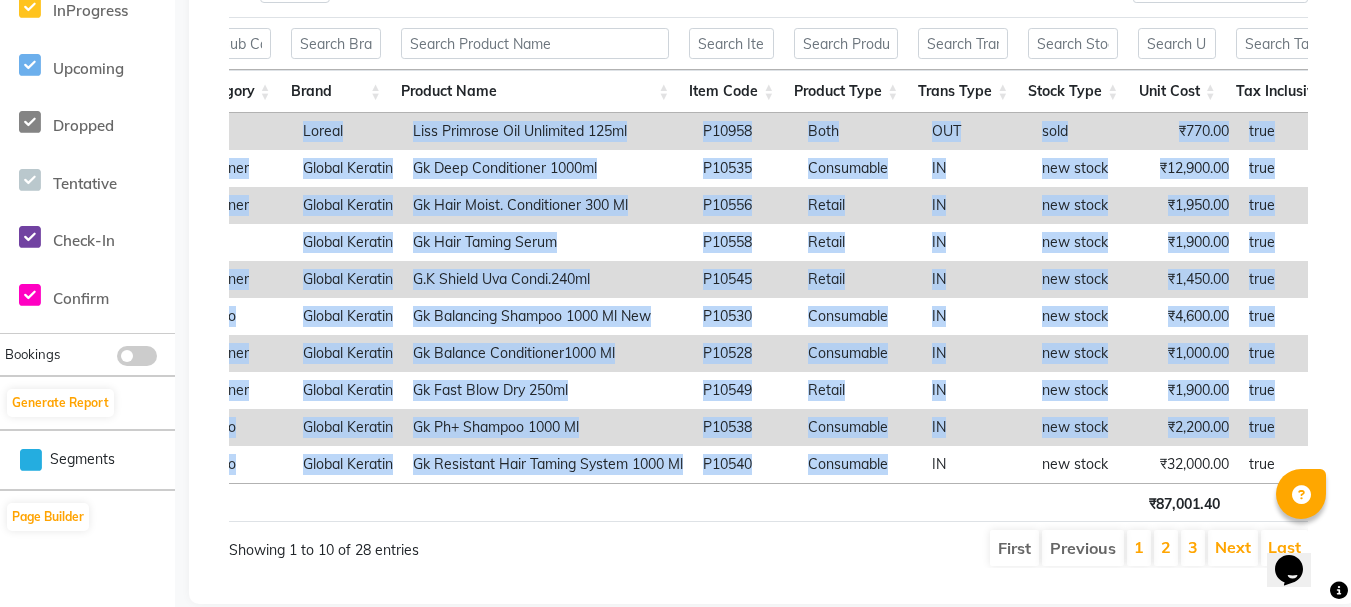scroll, scrollTop: 0, scrollLeft: 489, axis: horizontal 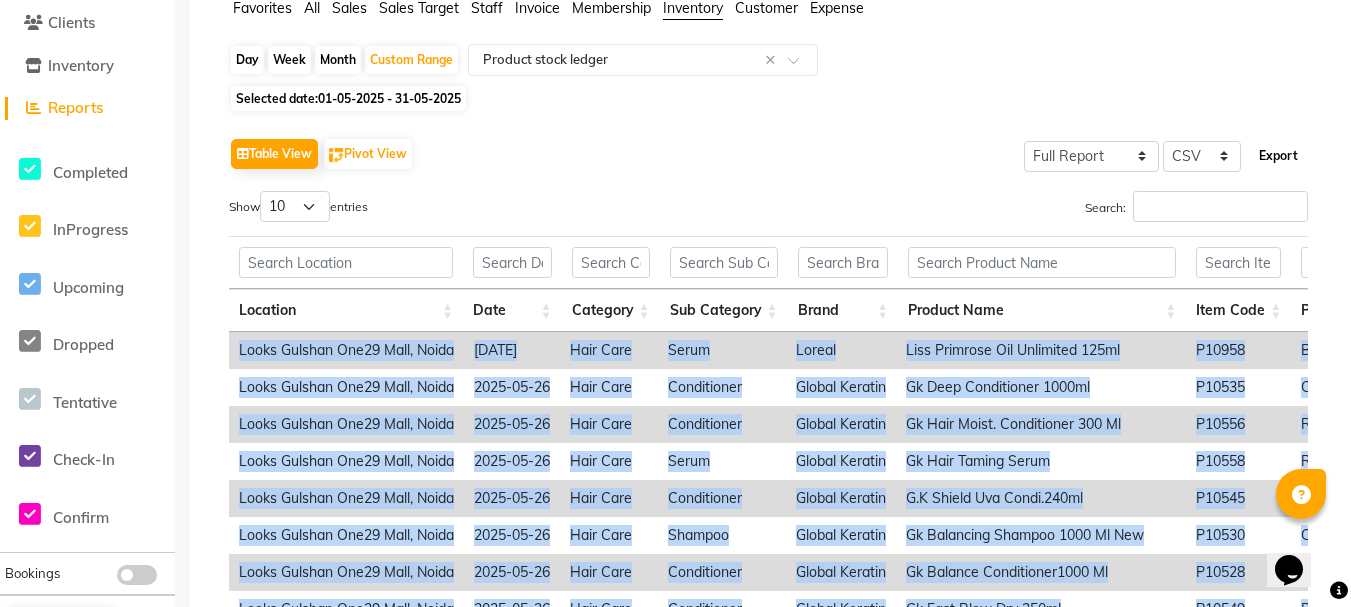 click on "Export" 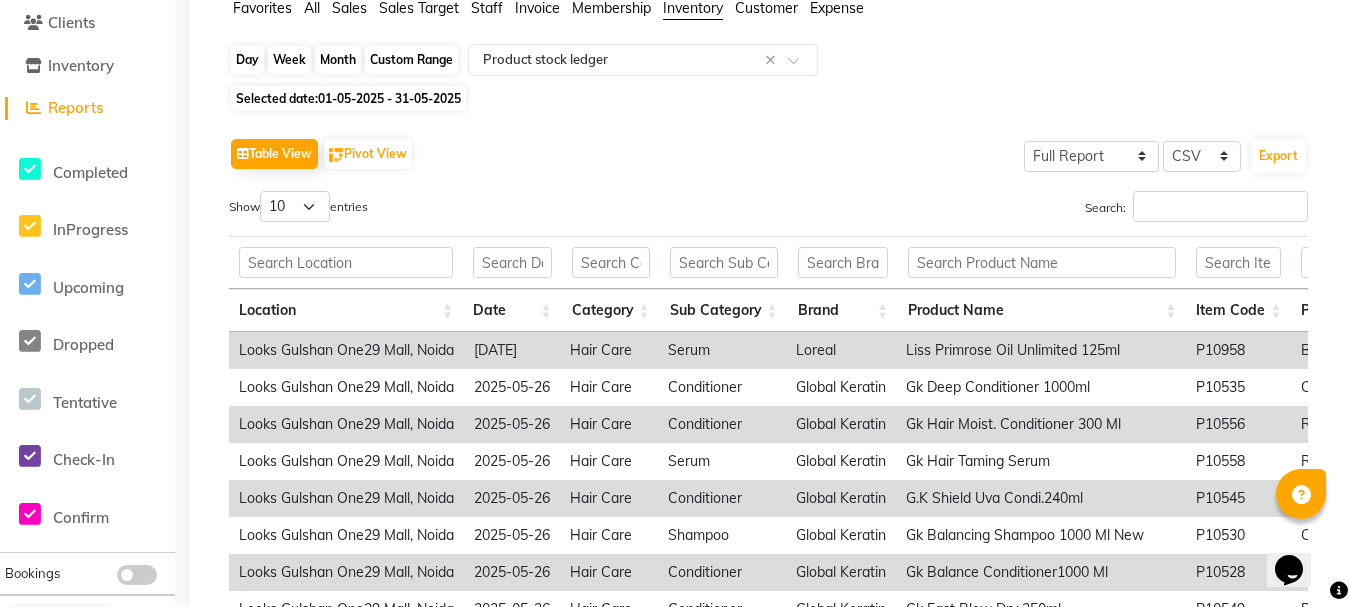 click on "Custom Range" 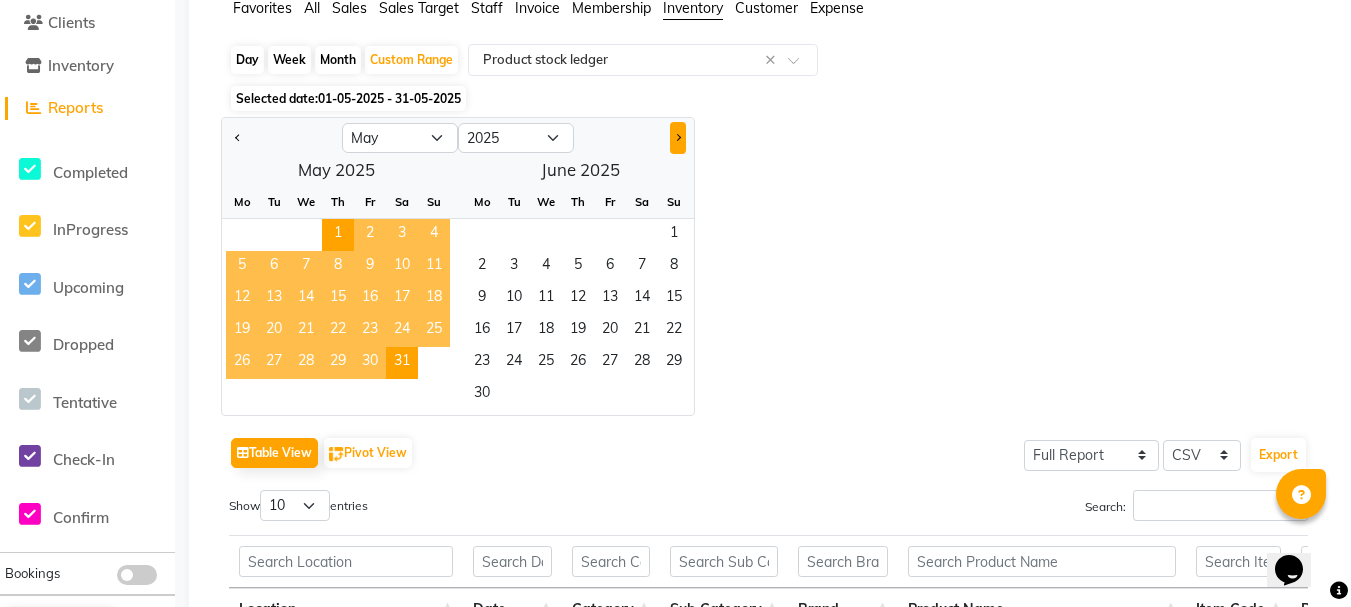 click 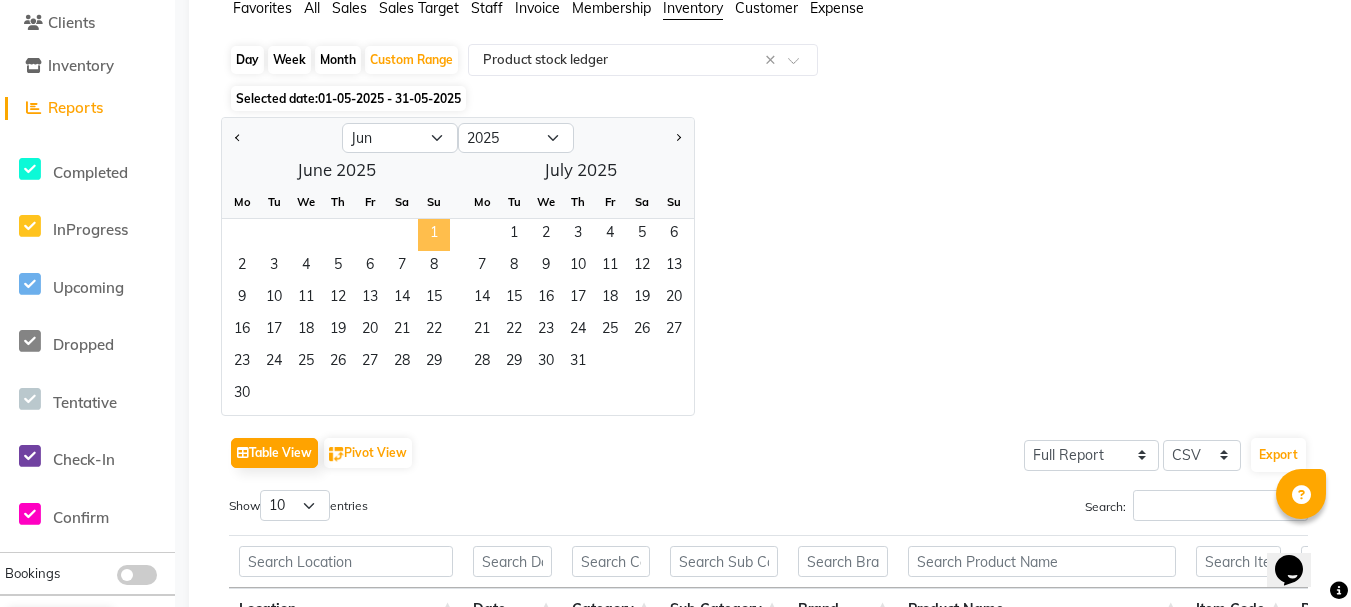 click on "1" 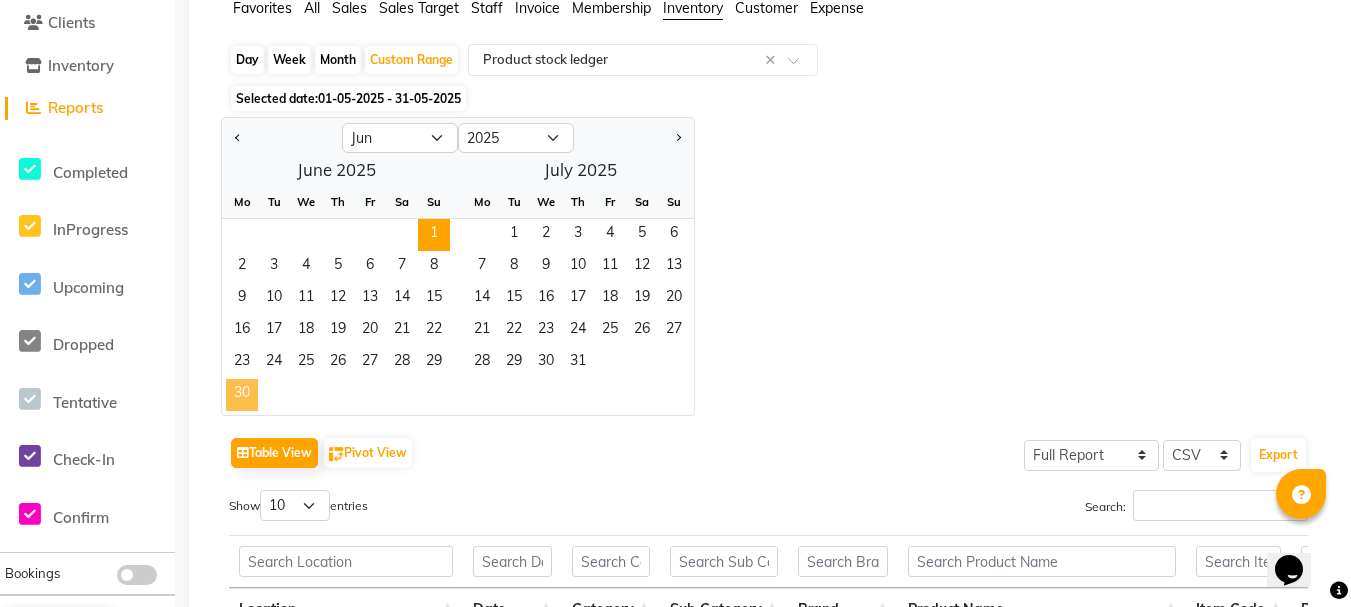 click on "30" 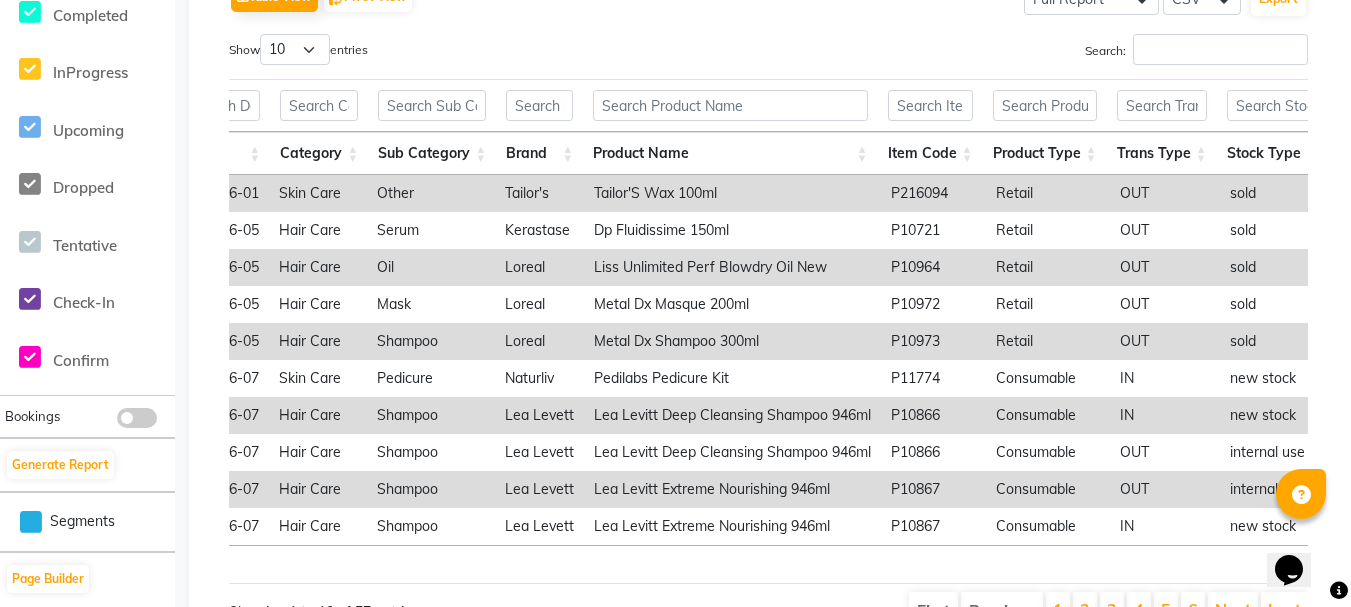click at bounding box center (937, 564) 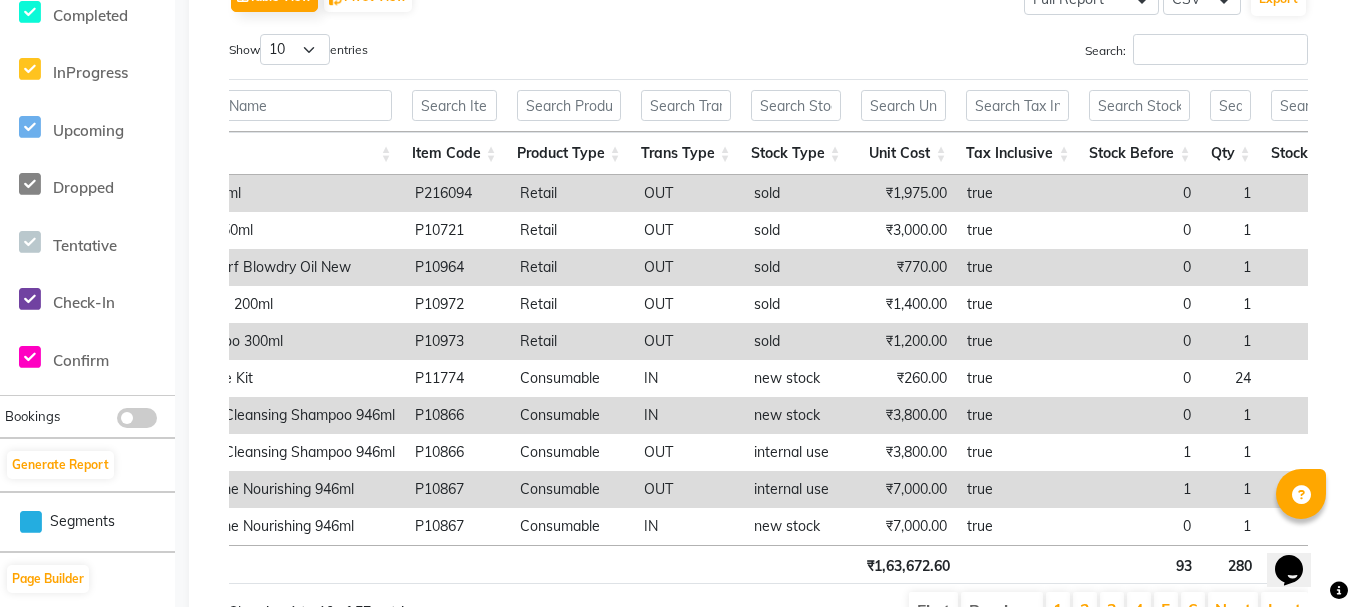 click at bounding box center [1339, 591] 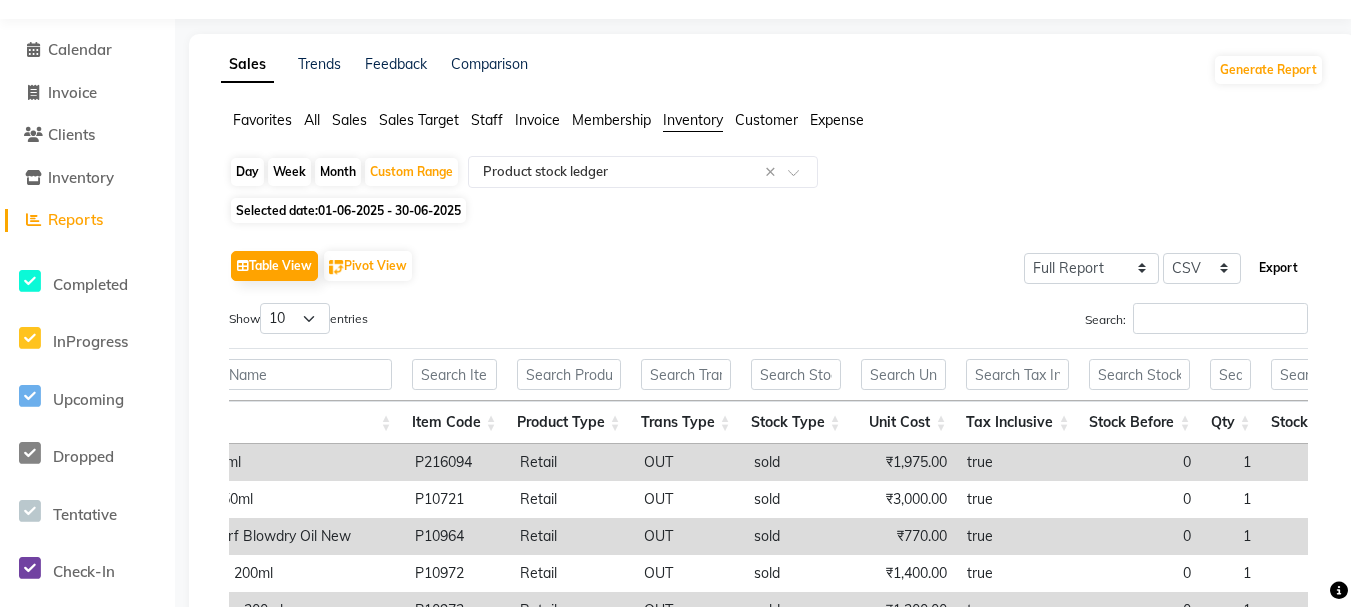 click on "Export" 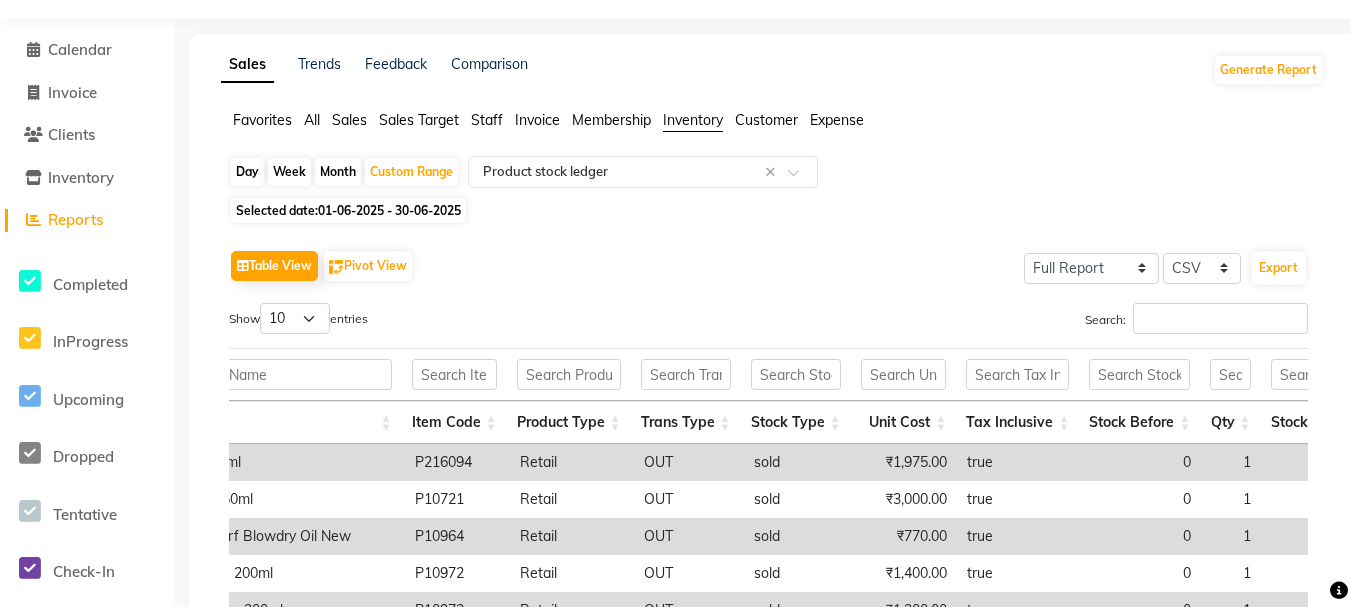 click on "Table View   Pivot View  Select Full Report Filtered Report Select CSV PDF  Export" 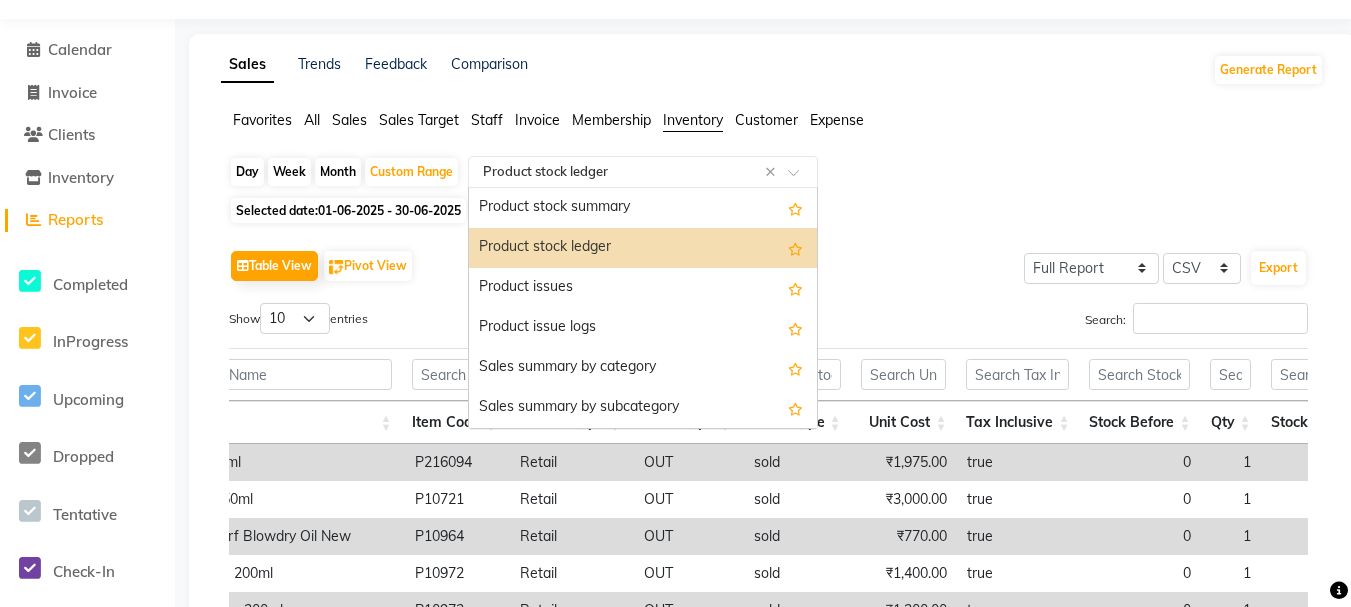 click on "Select Report Type × Product stock ledger ×" 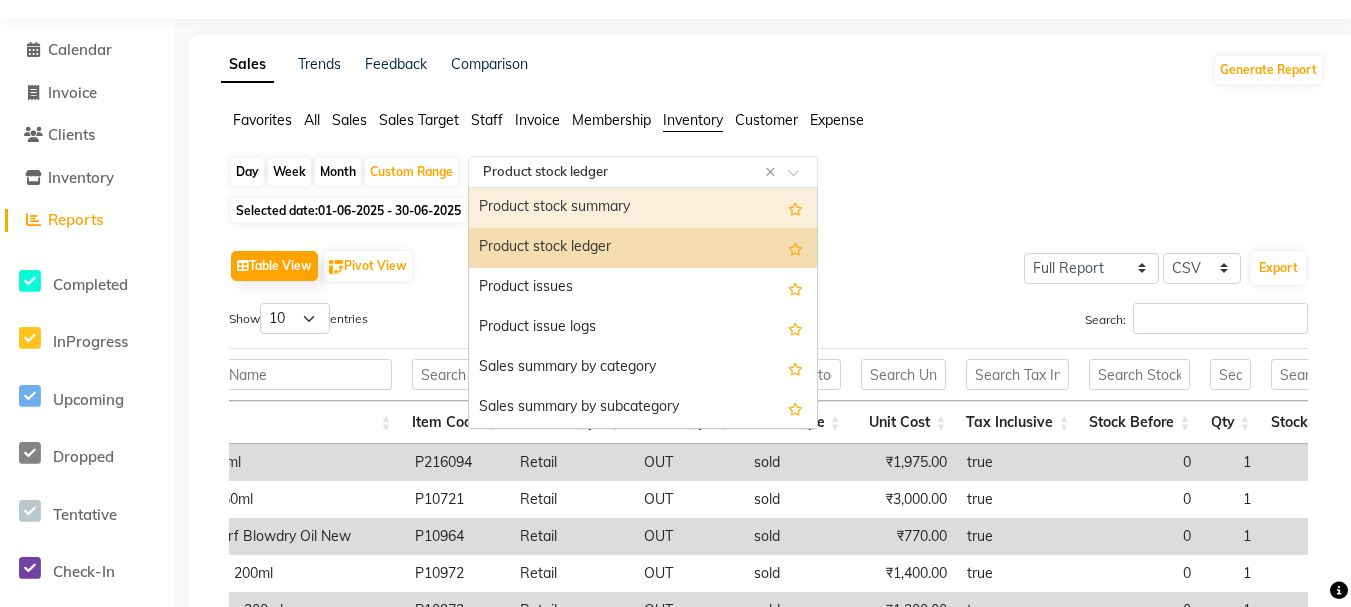 click on "Product stock summary" at bounding box center (643, 208) 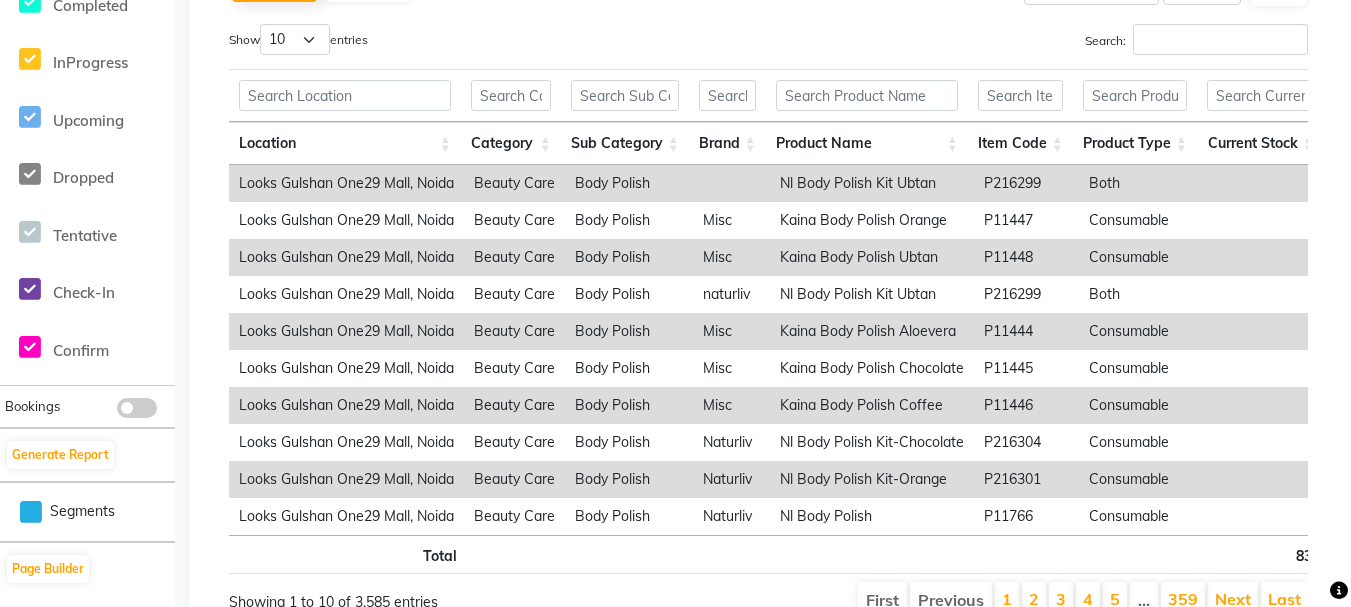scroll, scrollTop: 334, scrollLeft: 0, axis: vertical 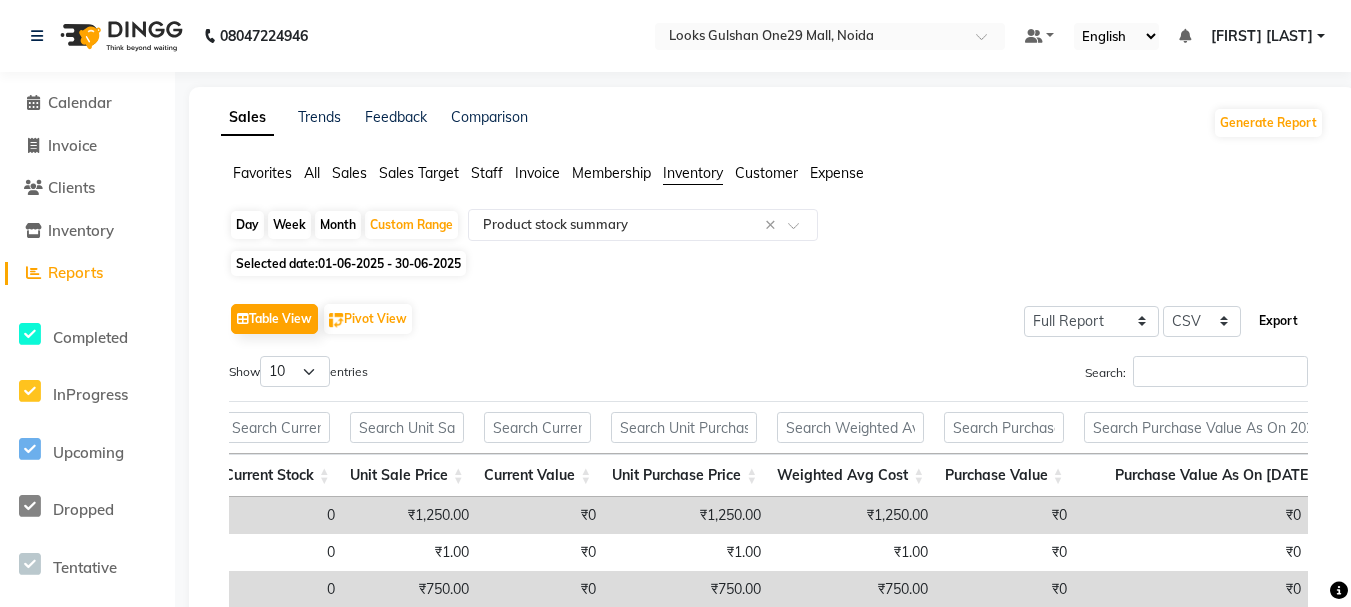 click on "Export" 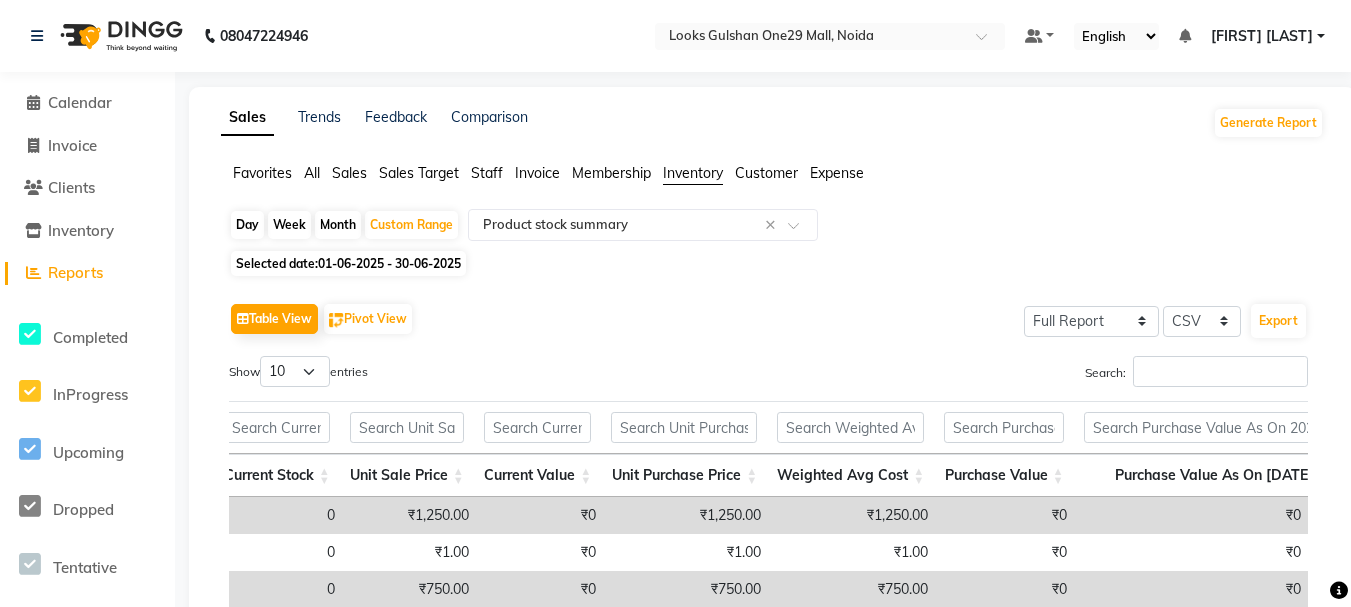 click on "01-06-2025 - 30-06-2025" 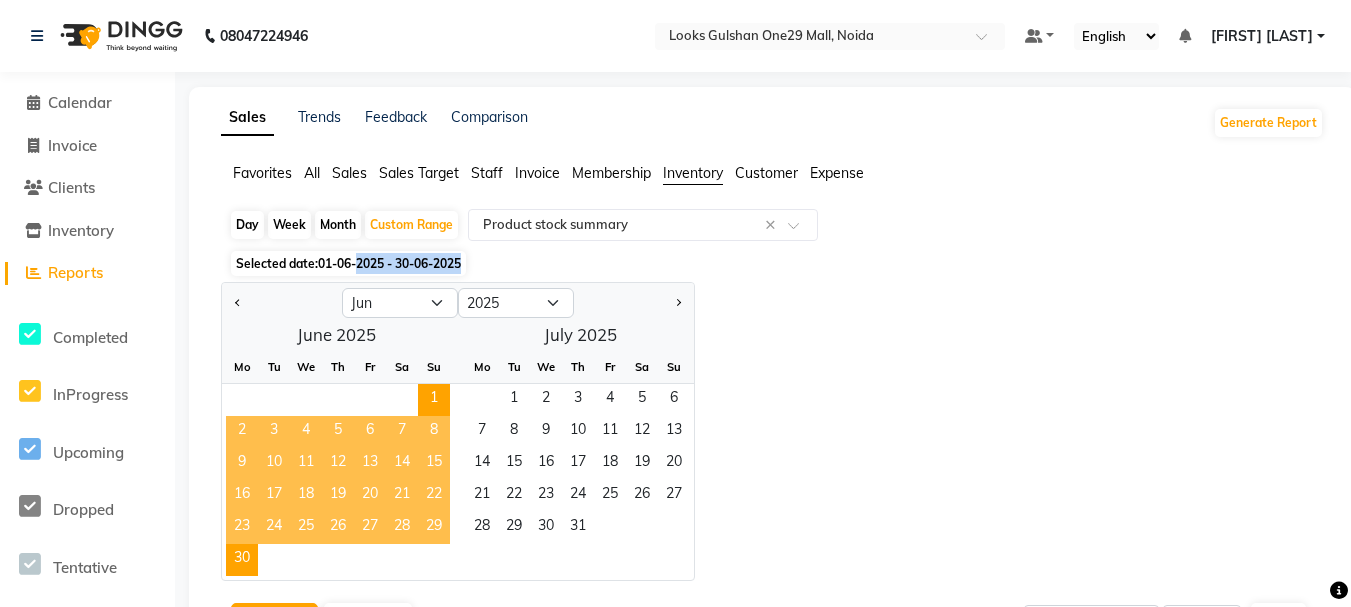 drag, startPoint x: 360, startPoint y: 260, endPoint x: 281, endPoint y: 295, distance: 86.40602 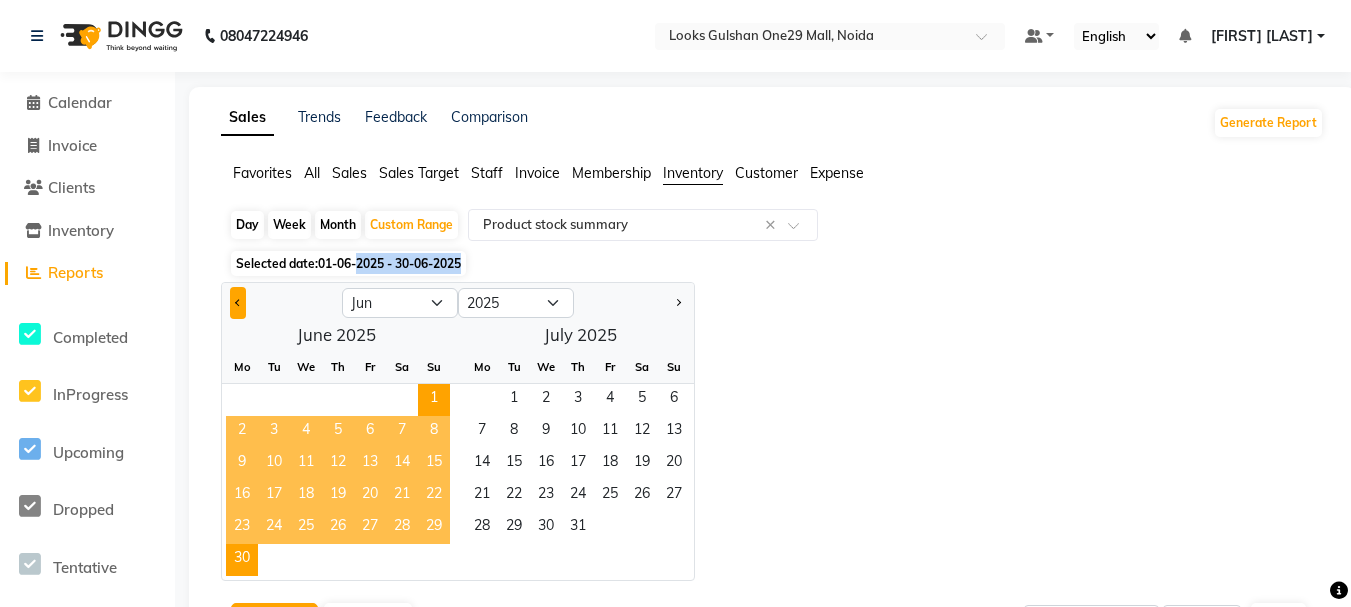 click 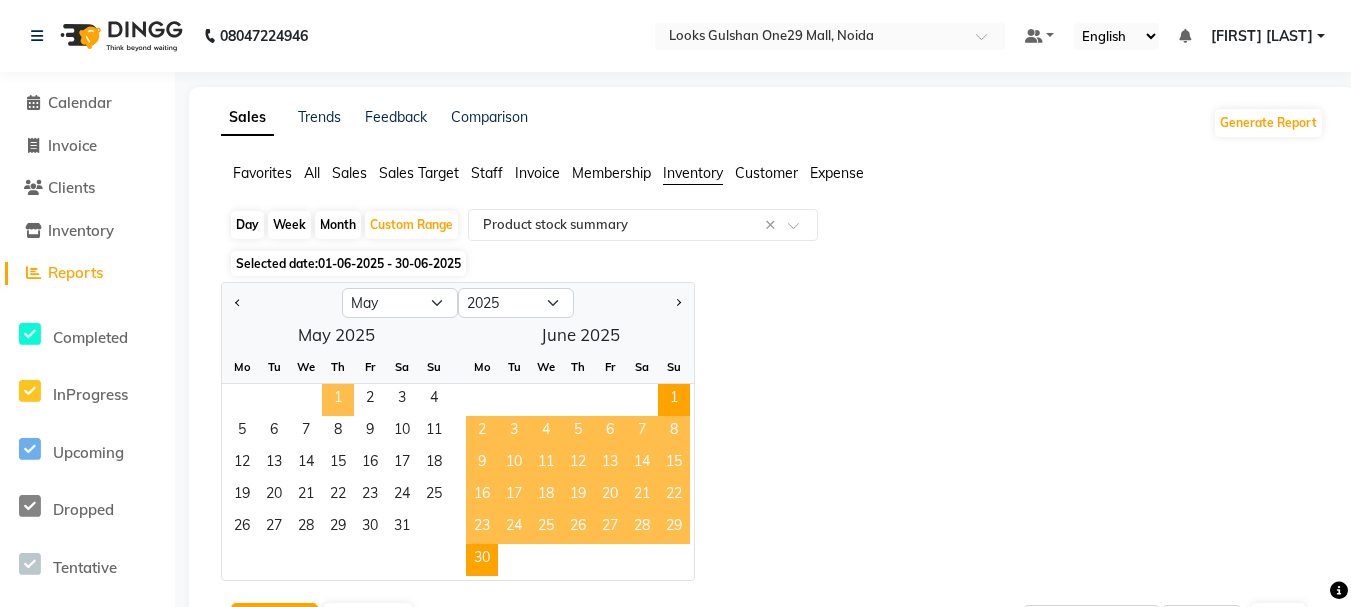 click on "1" 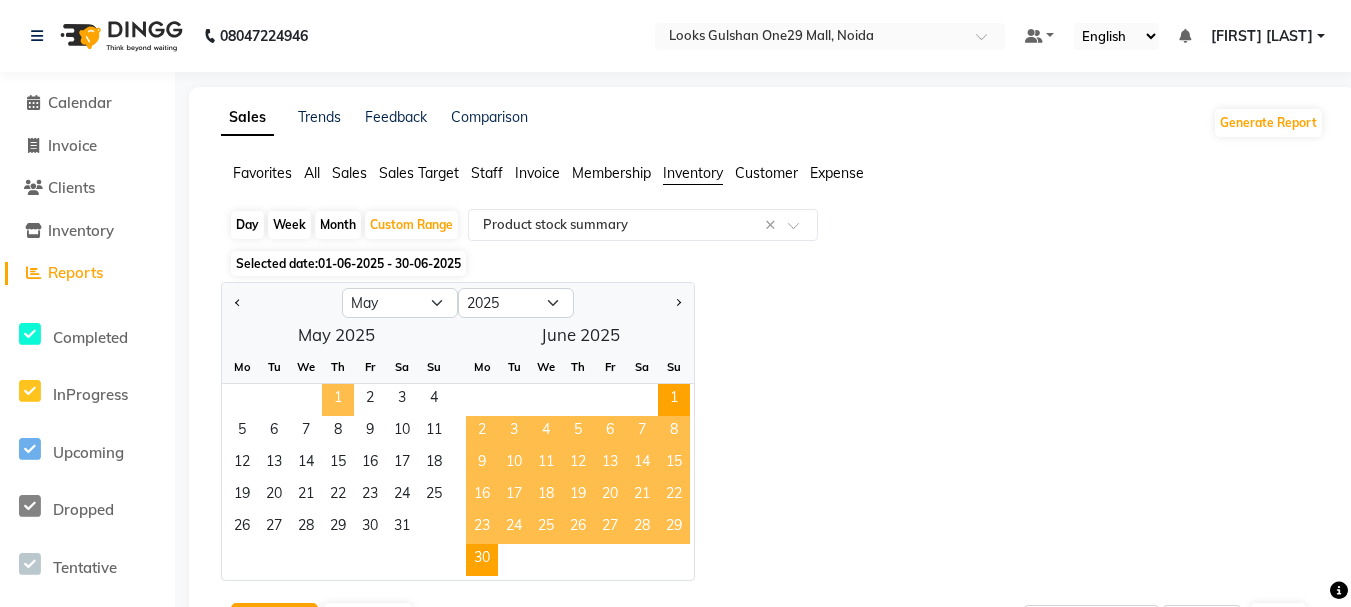 click on "1" 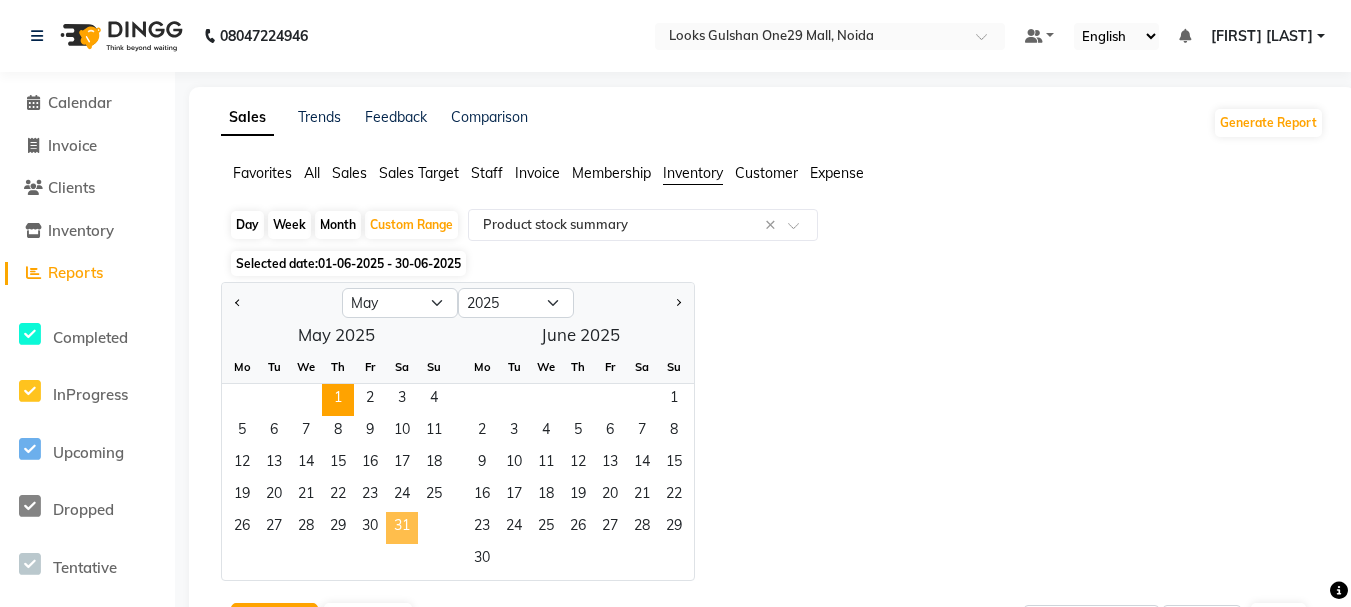 click on "31" 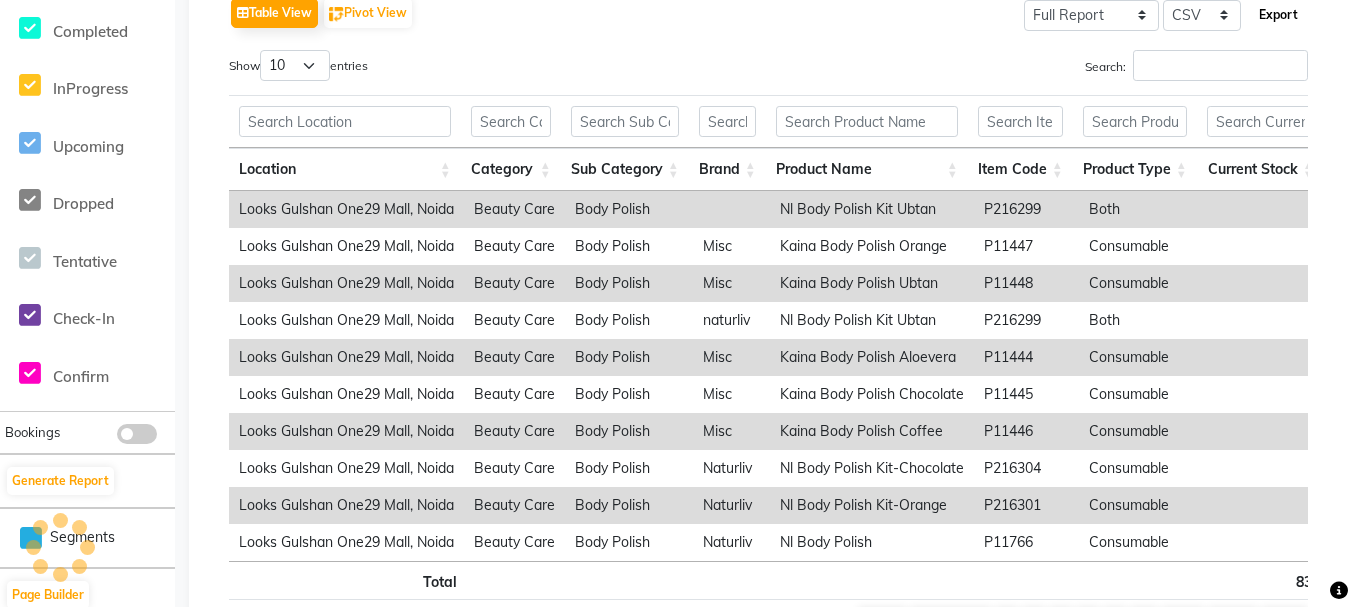 click on "Export" 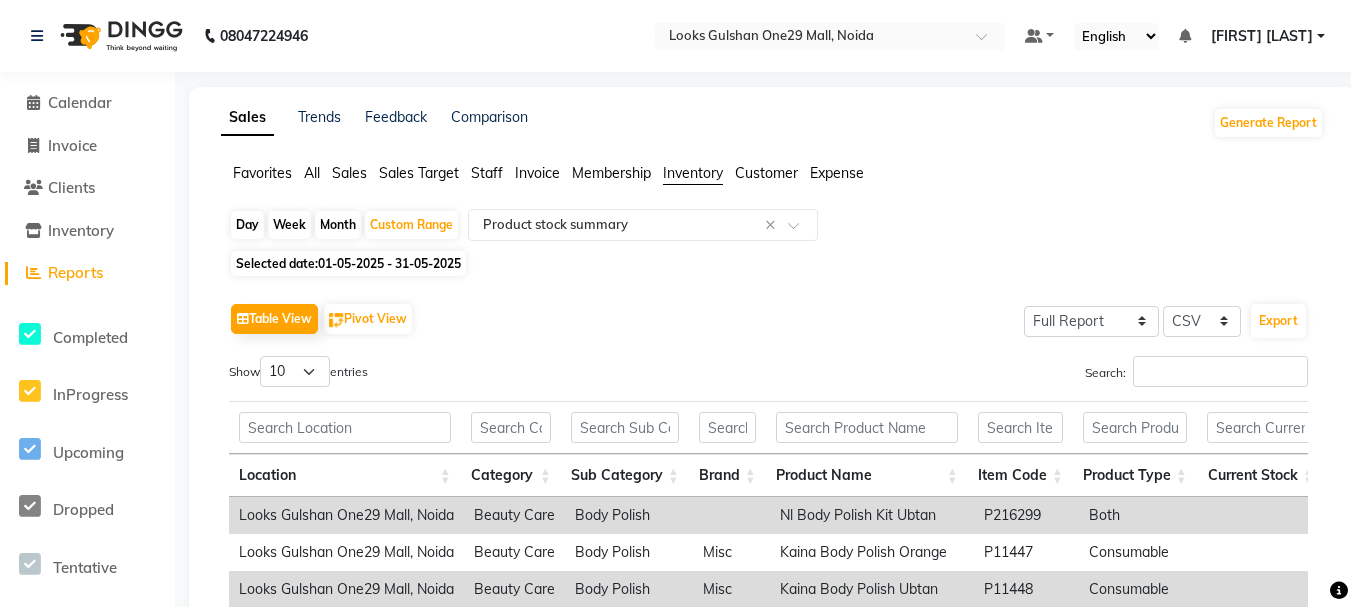 click on "Sales" 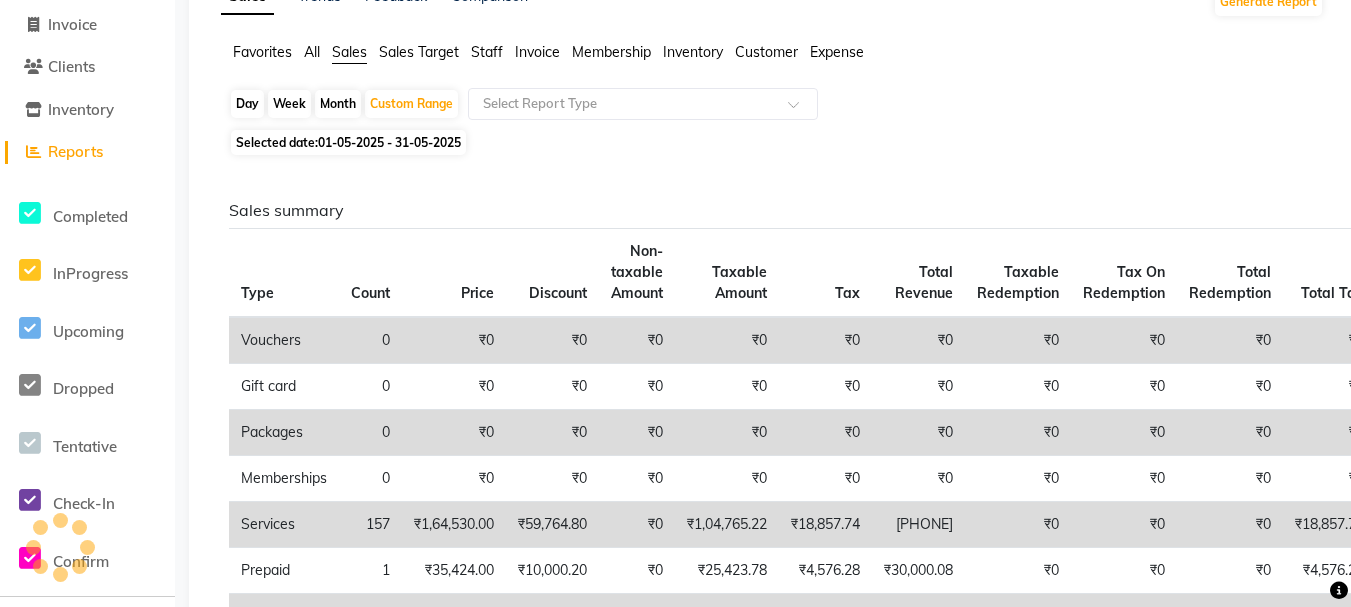 click on "01-05-2025 - 31-05-2025" 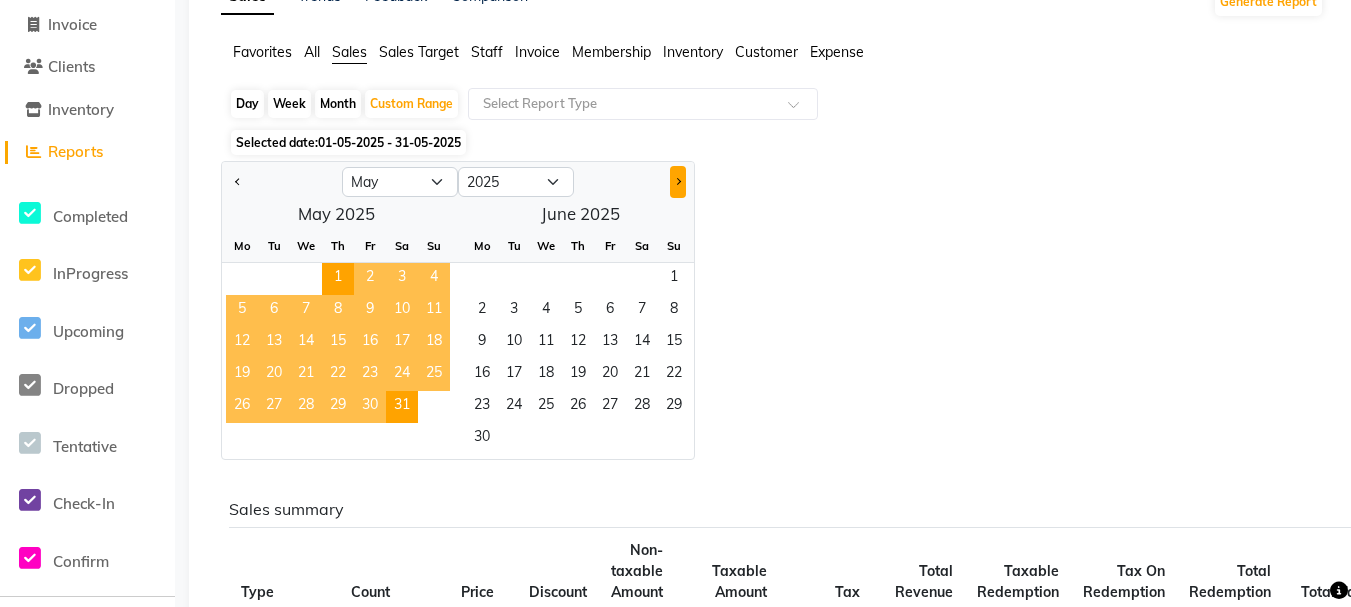 click 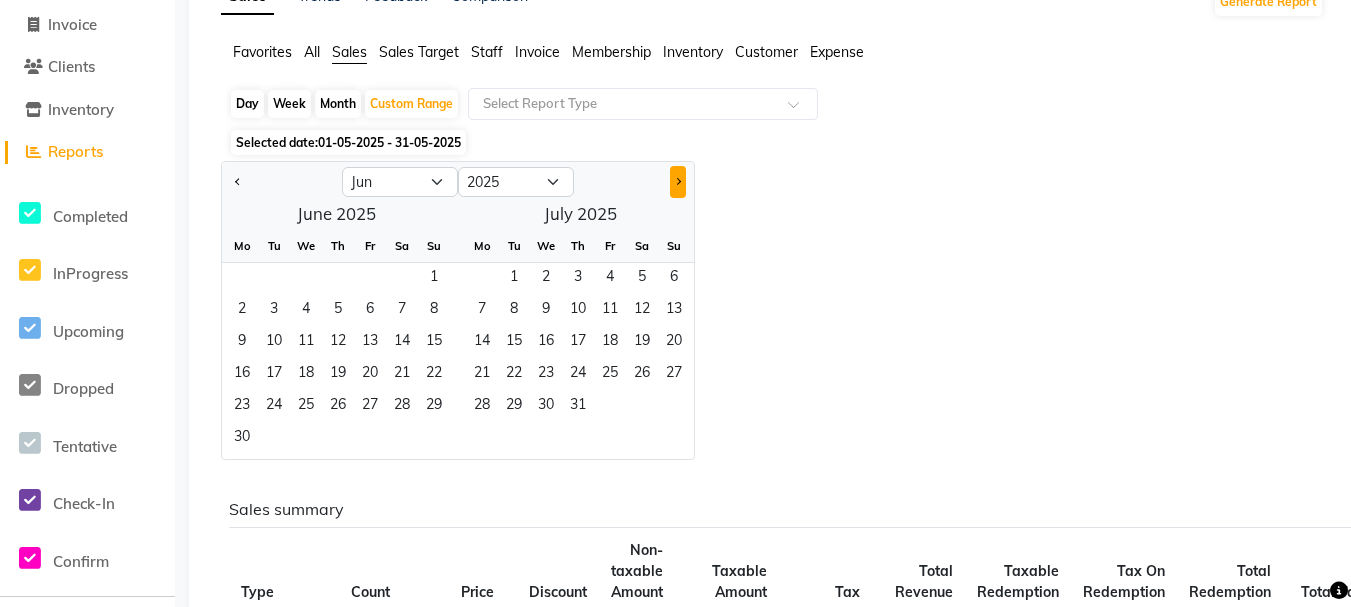 click 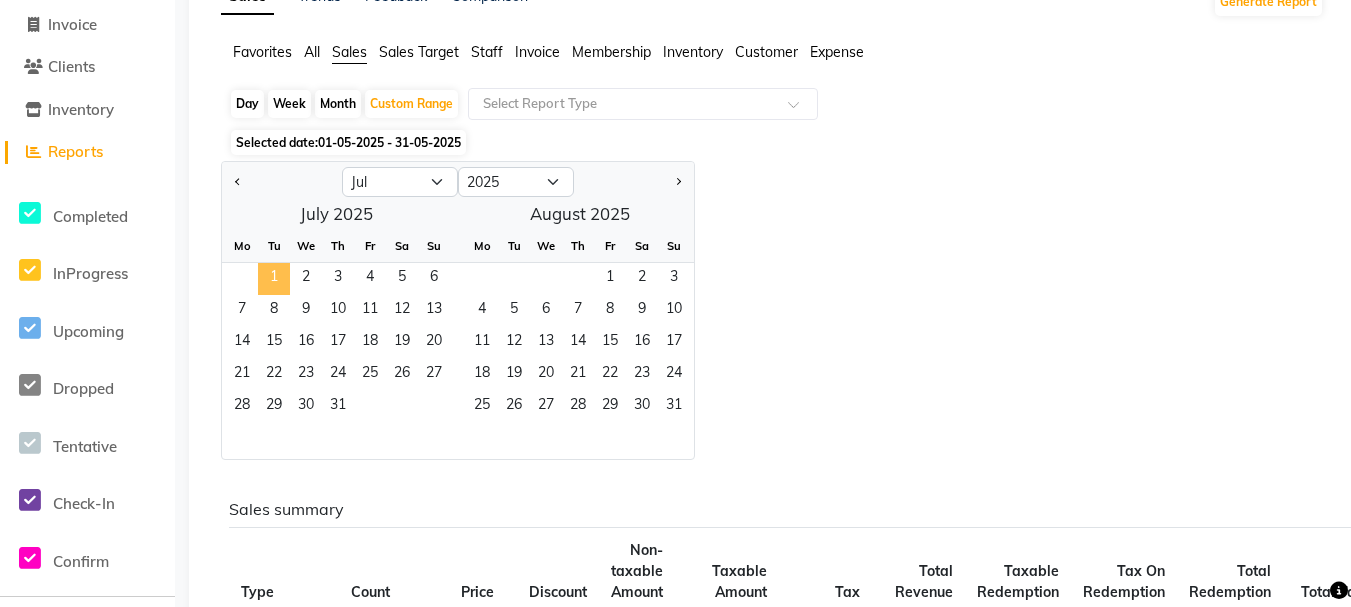 click on "1" 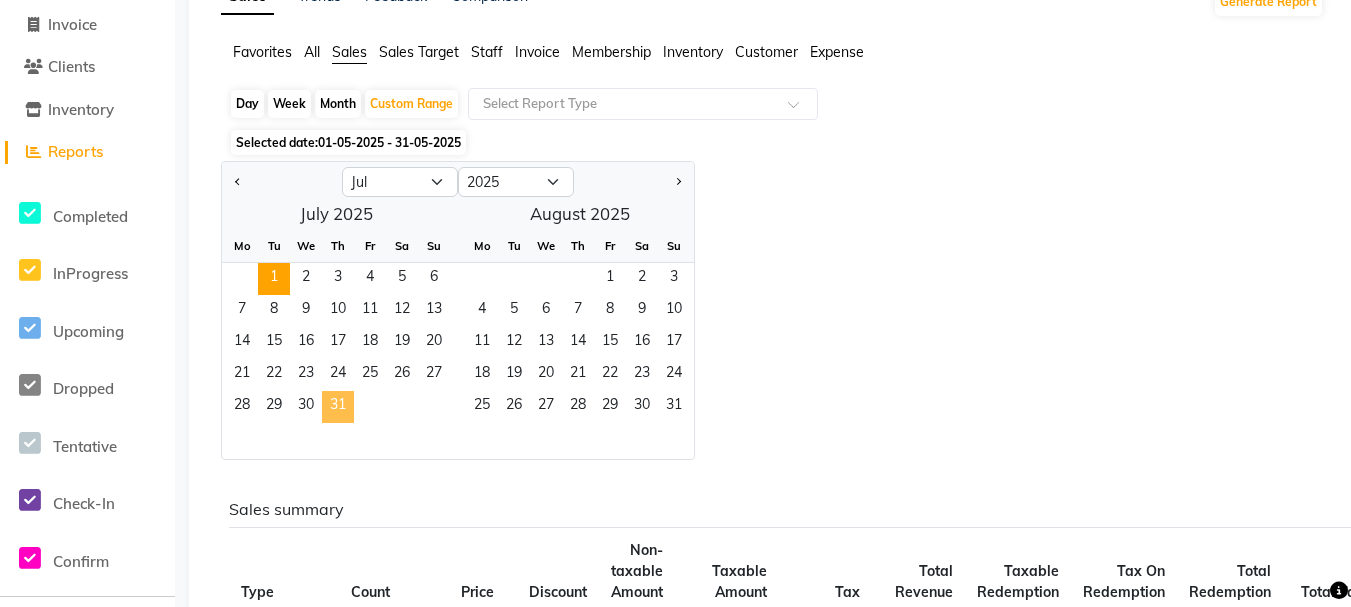 click on "31" 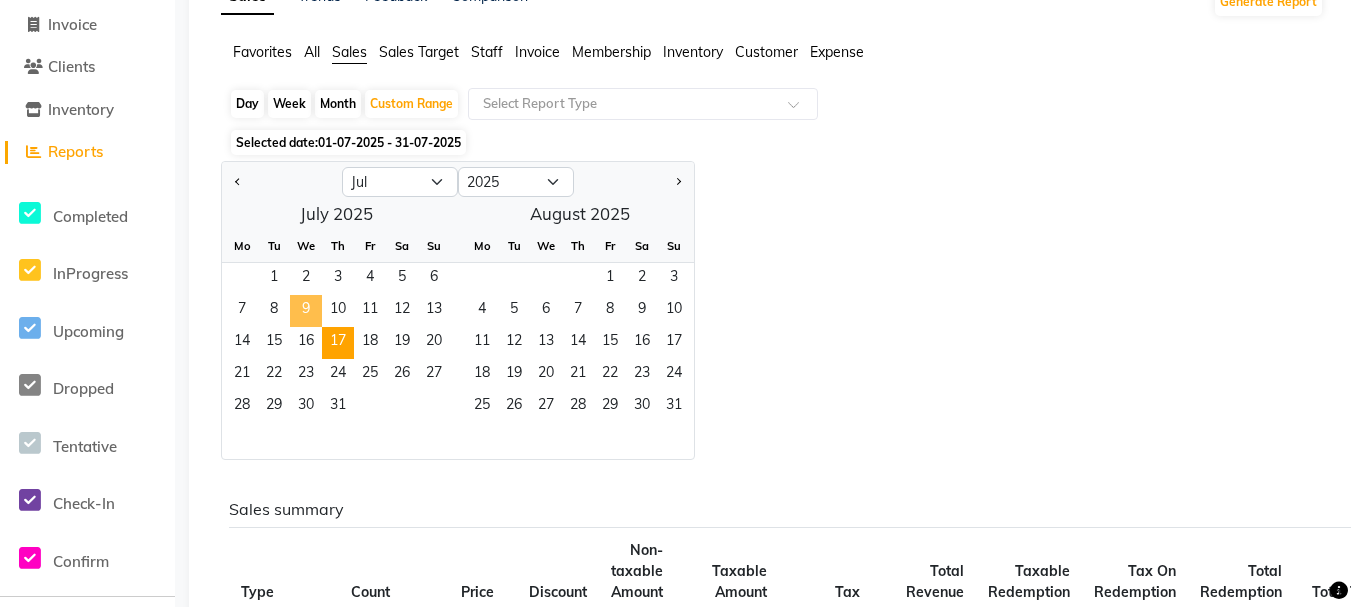 click on "Type" 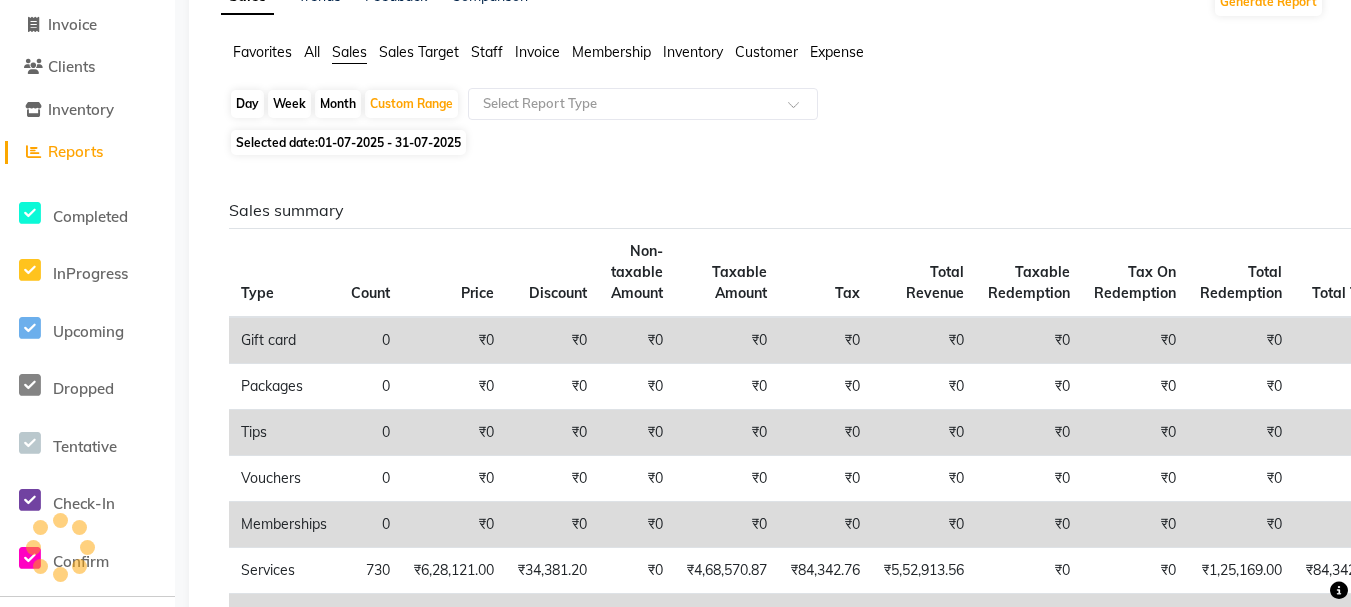 scroll, scrollTop: 77, scrollLeft: 0, axis: vertical 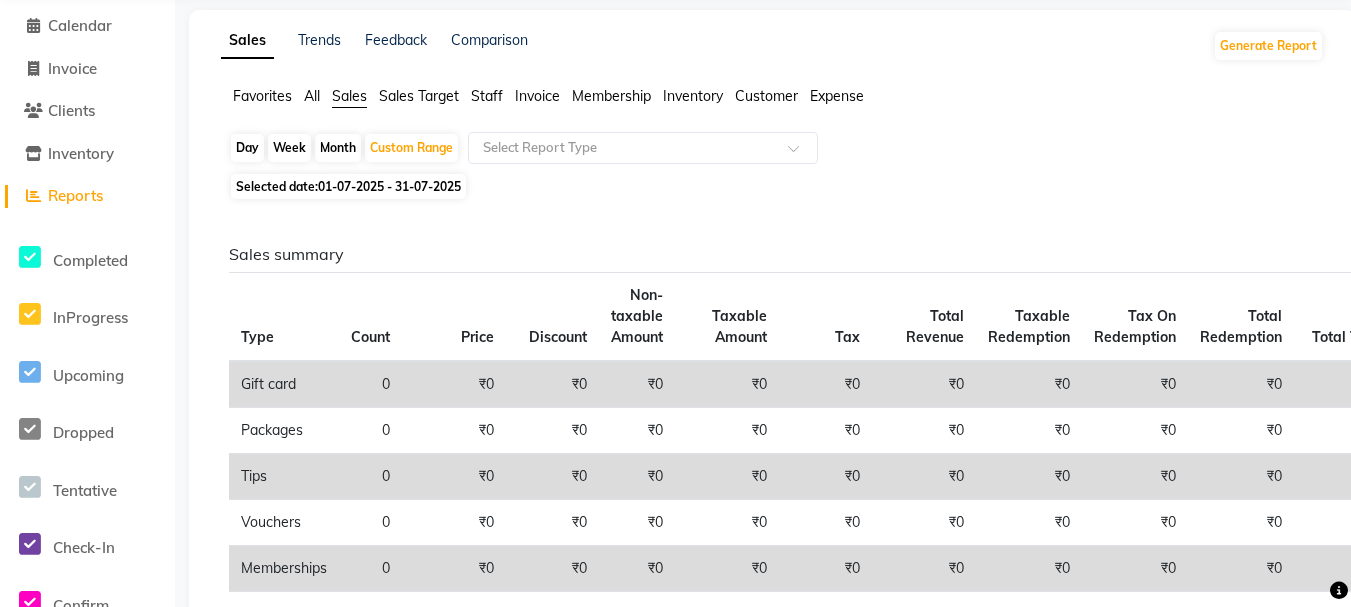 click on "01-07-2025 - 31-07-2025" 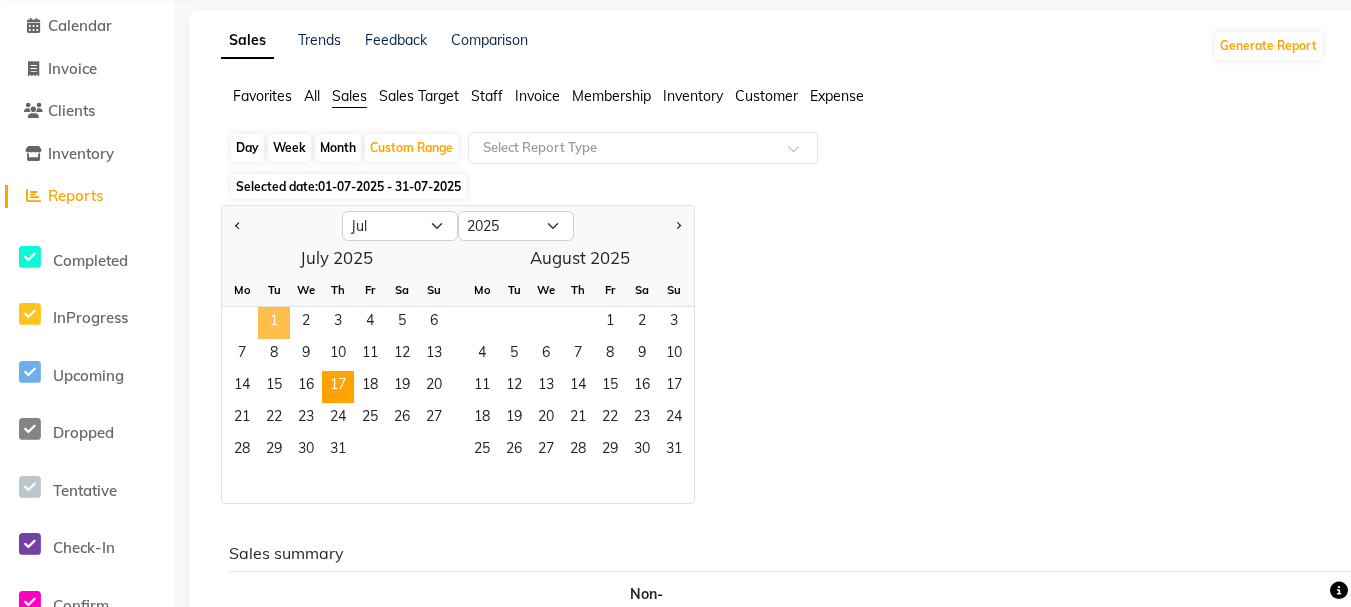 click on "1" 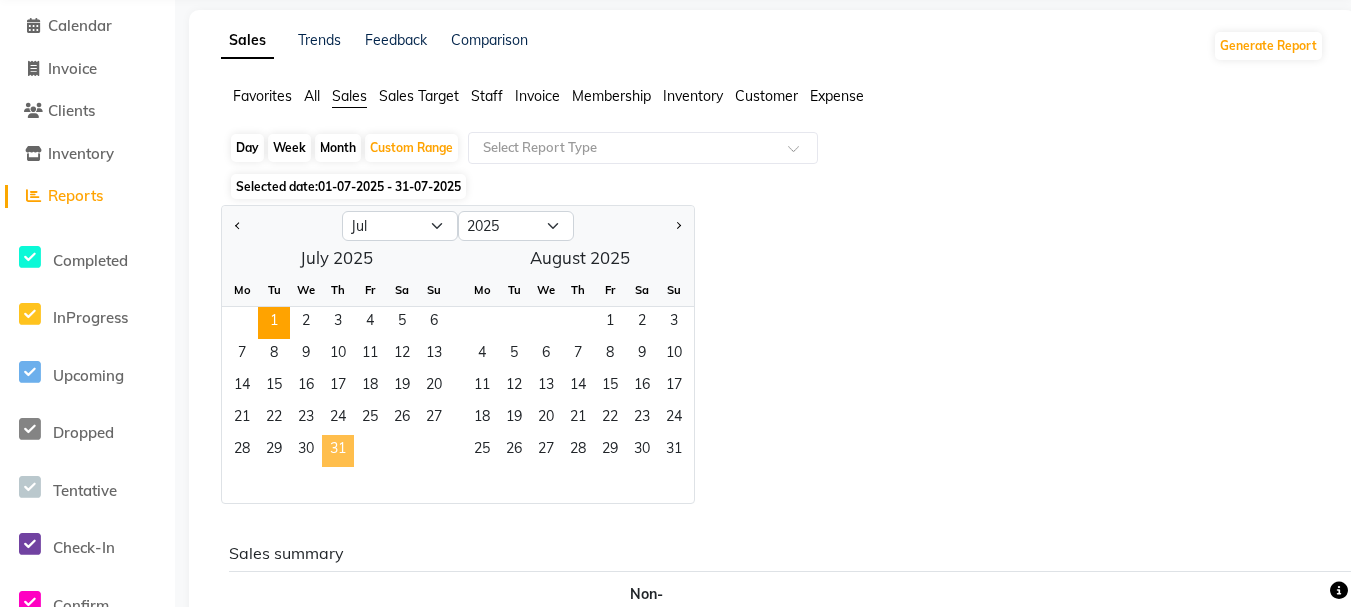 click on "31" 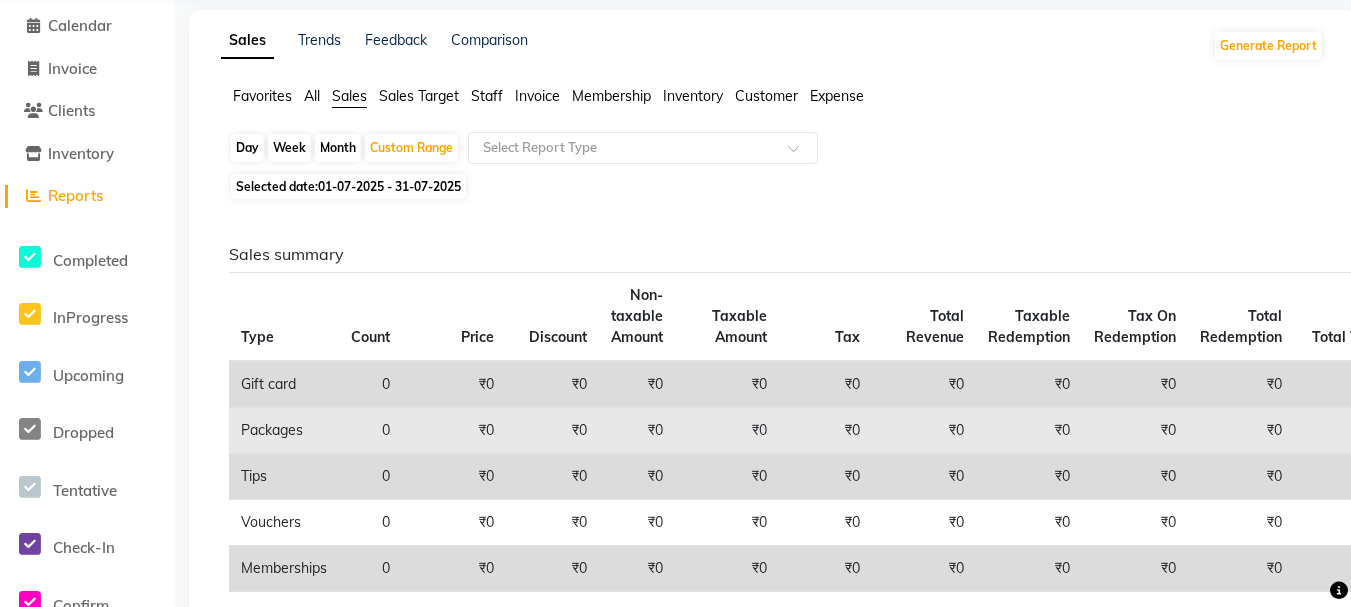 click on "₹0" 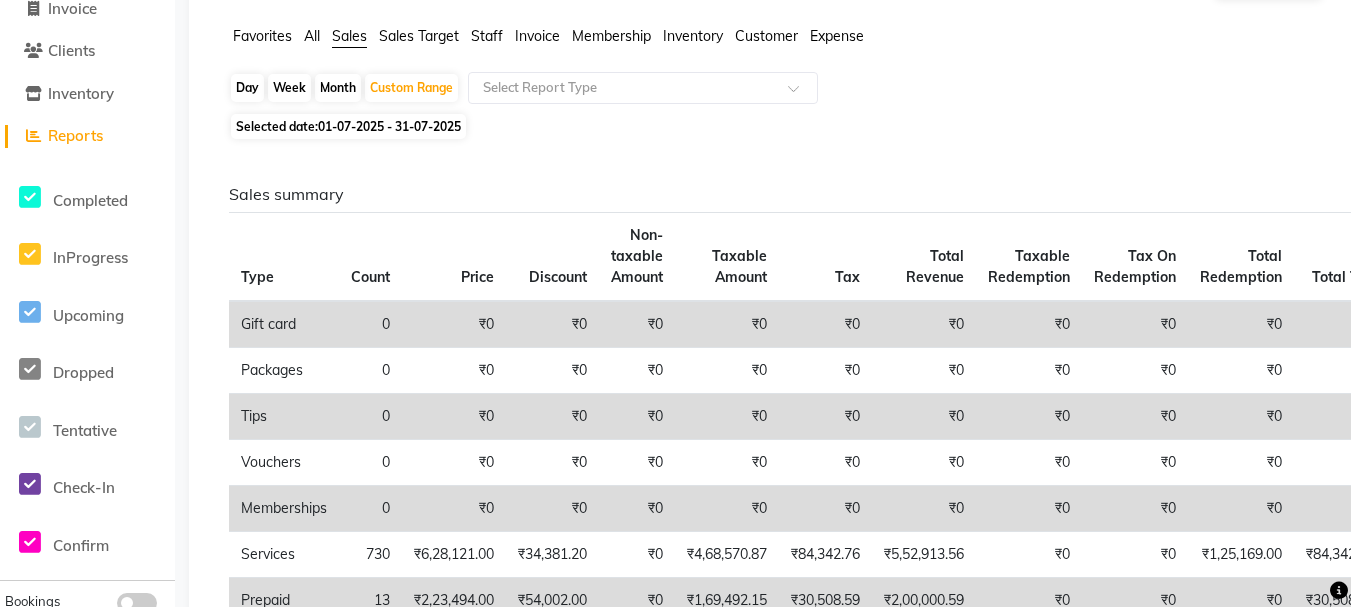 scroll, scrollTop: 0, scrollLeft: 0, axis: both 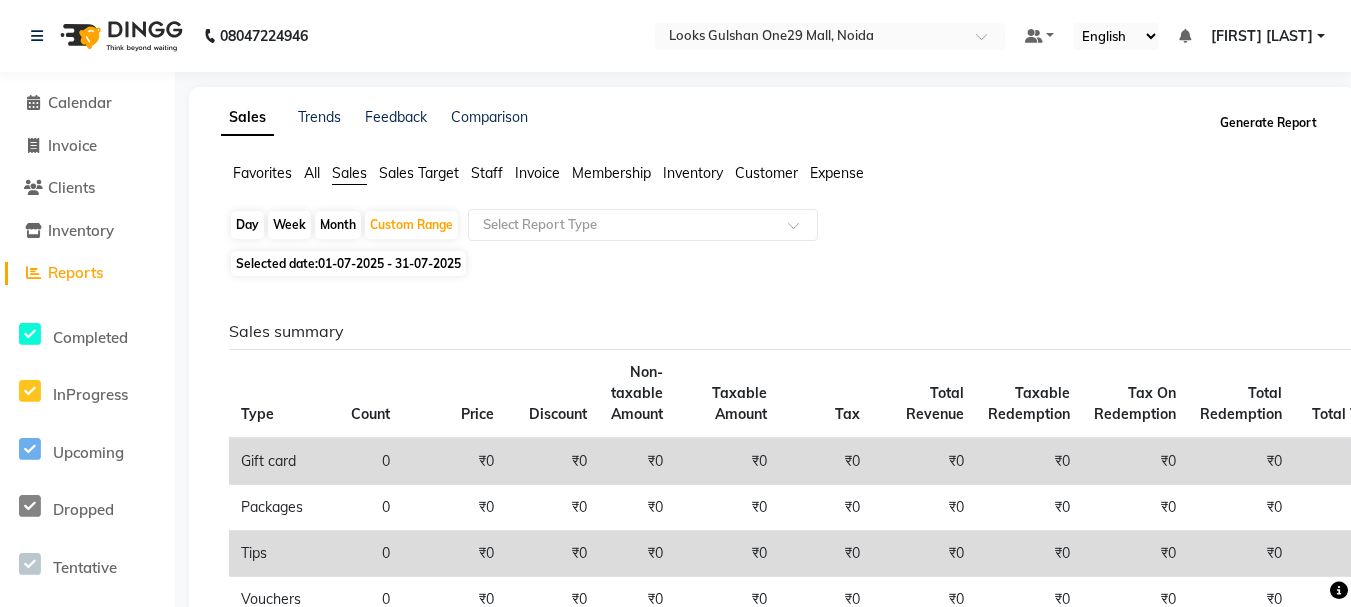 click on "Generate Report" 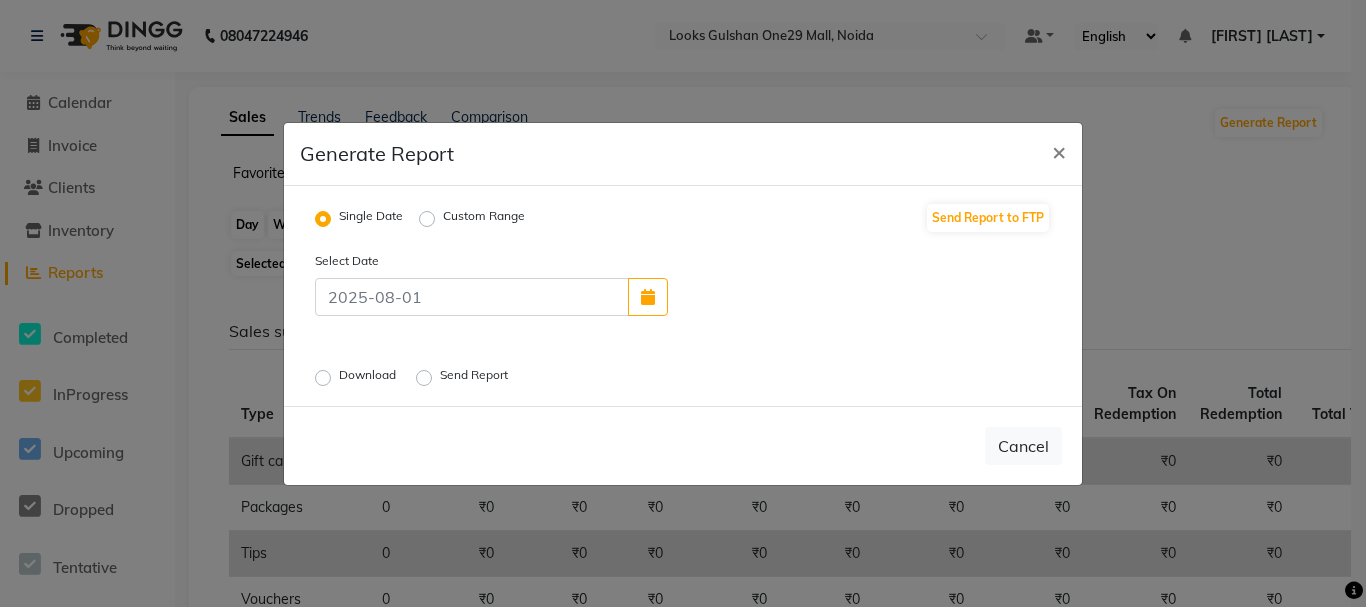 click on "Custom Range" 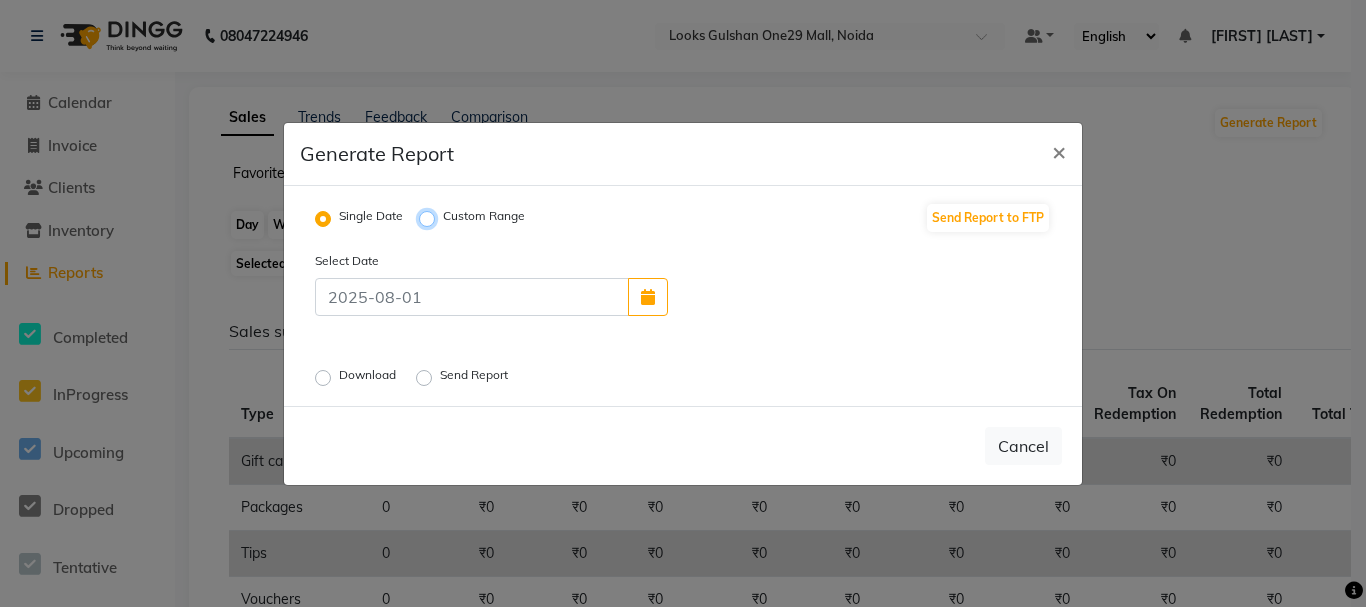 click on "Custom Range" at bounding box center [430, 218] 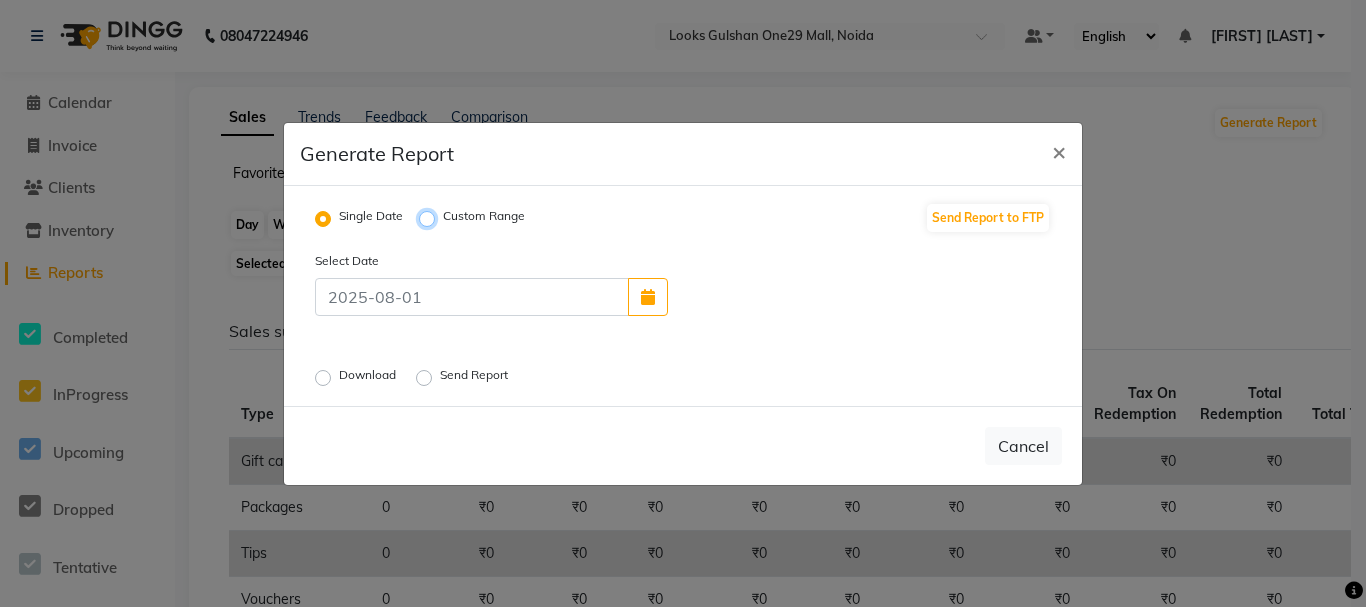 radio on "true" 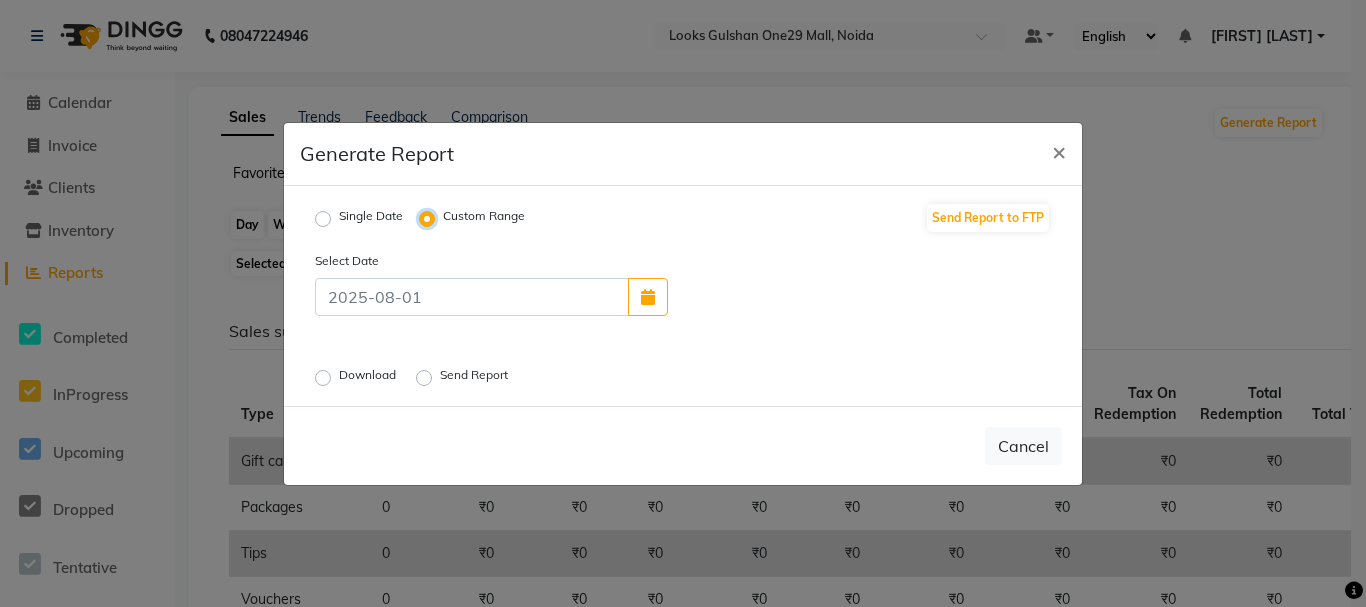 select on "8" 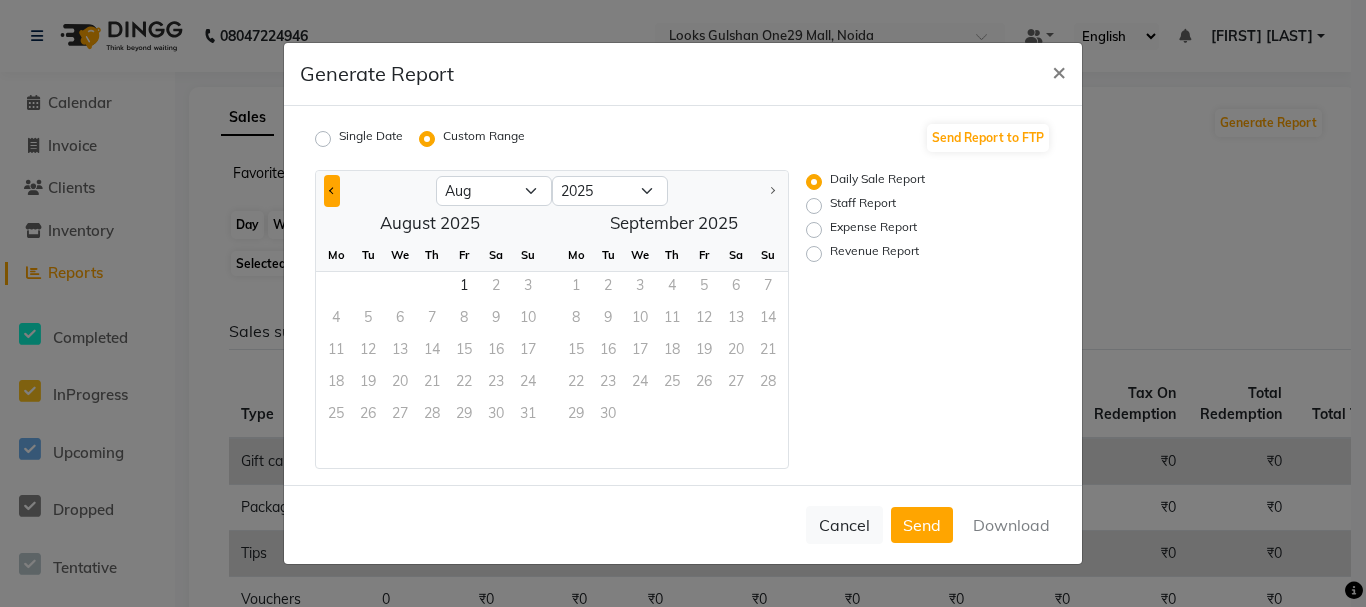 click 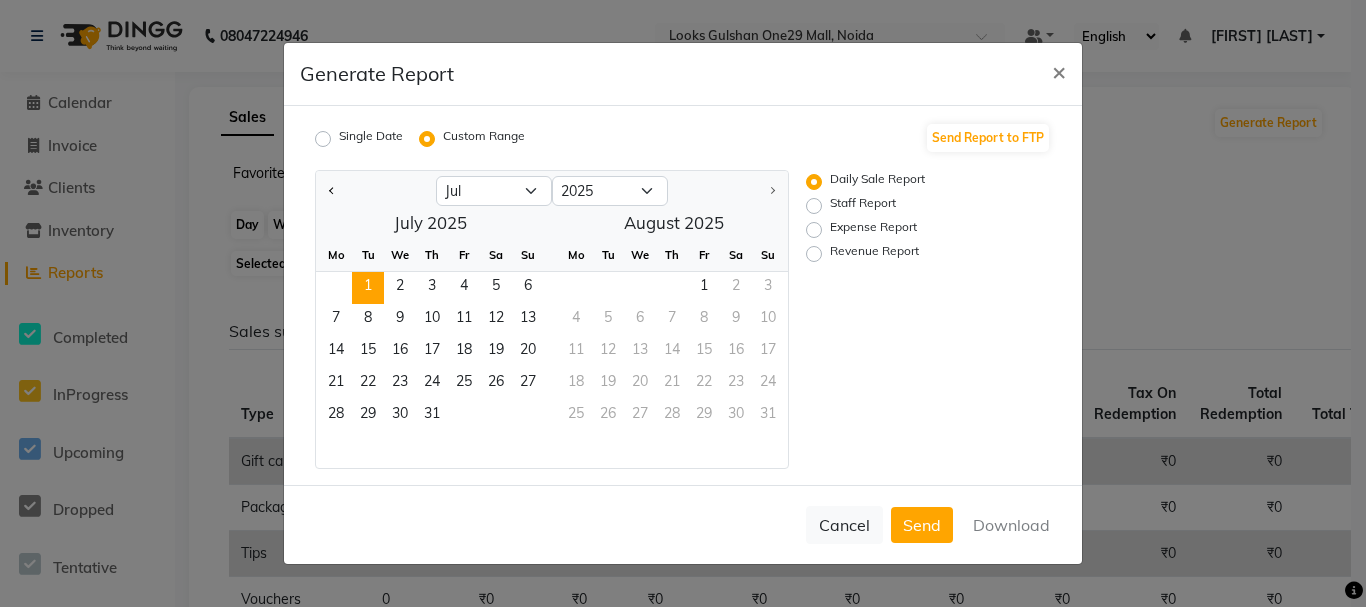 click on "1" 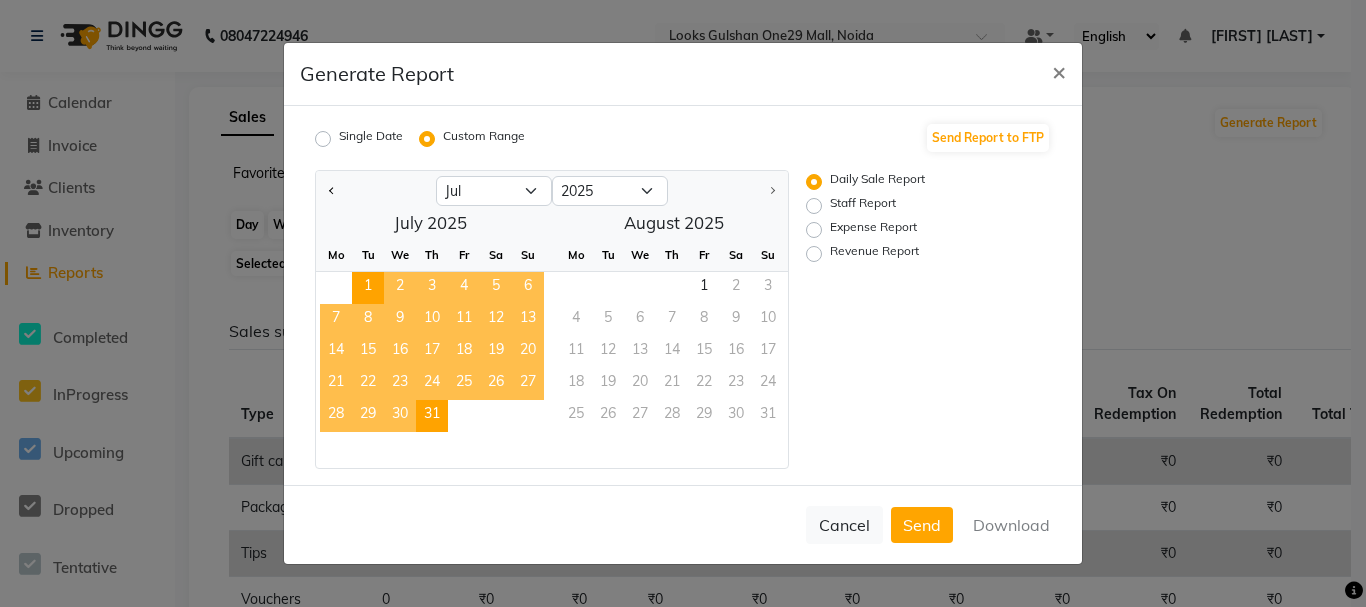 click on "31" 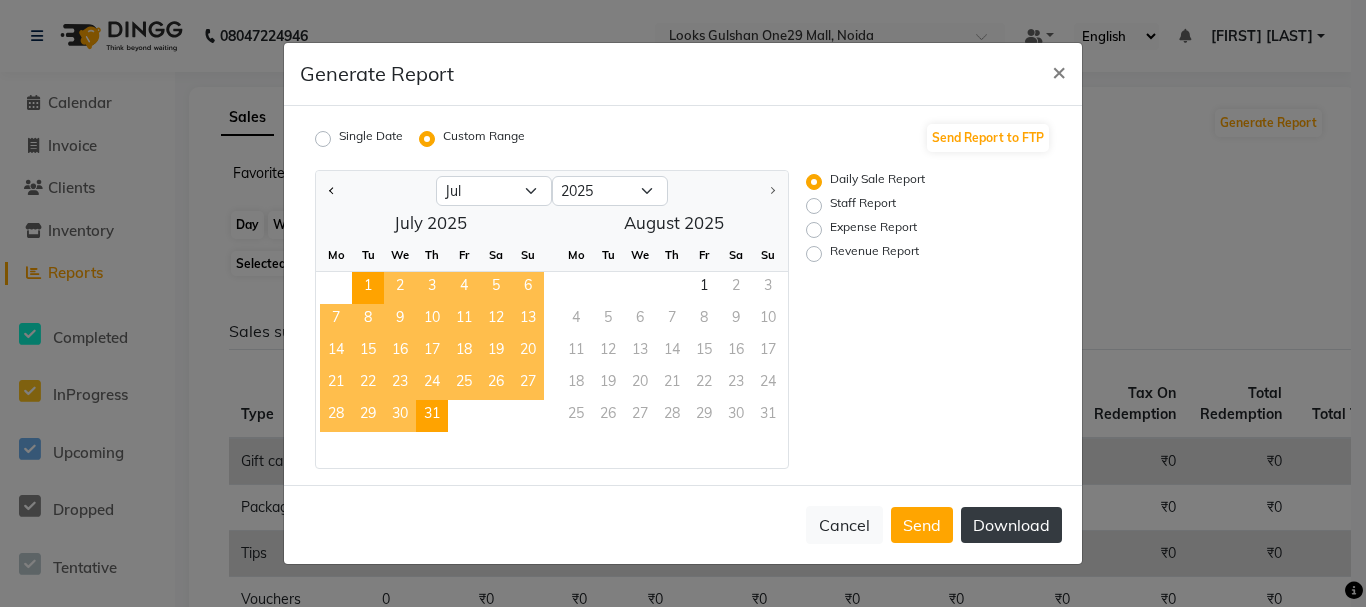 click on "Download" 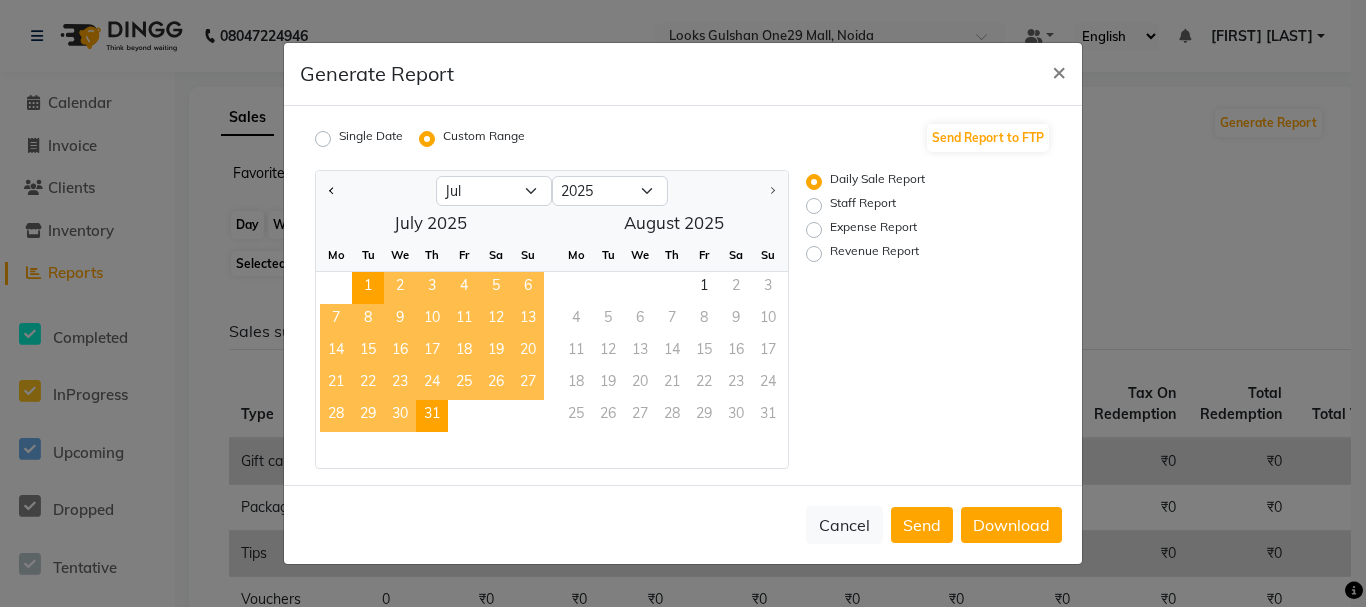 click on "Revenue Report" 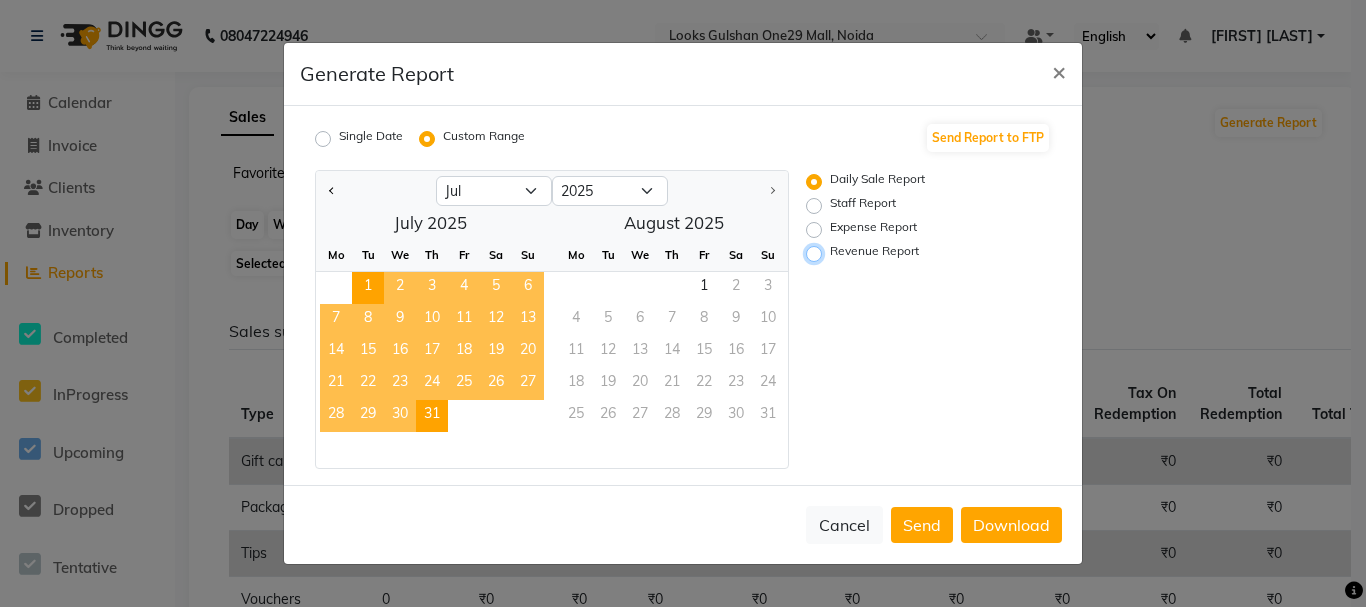 click on "Revenue Report" at bounding box center [817, 254] 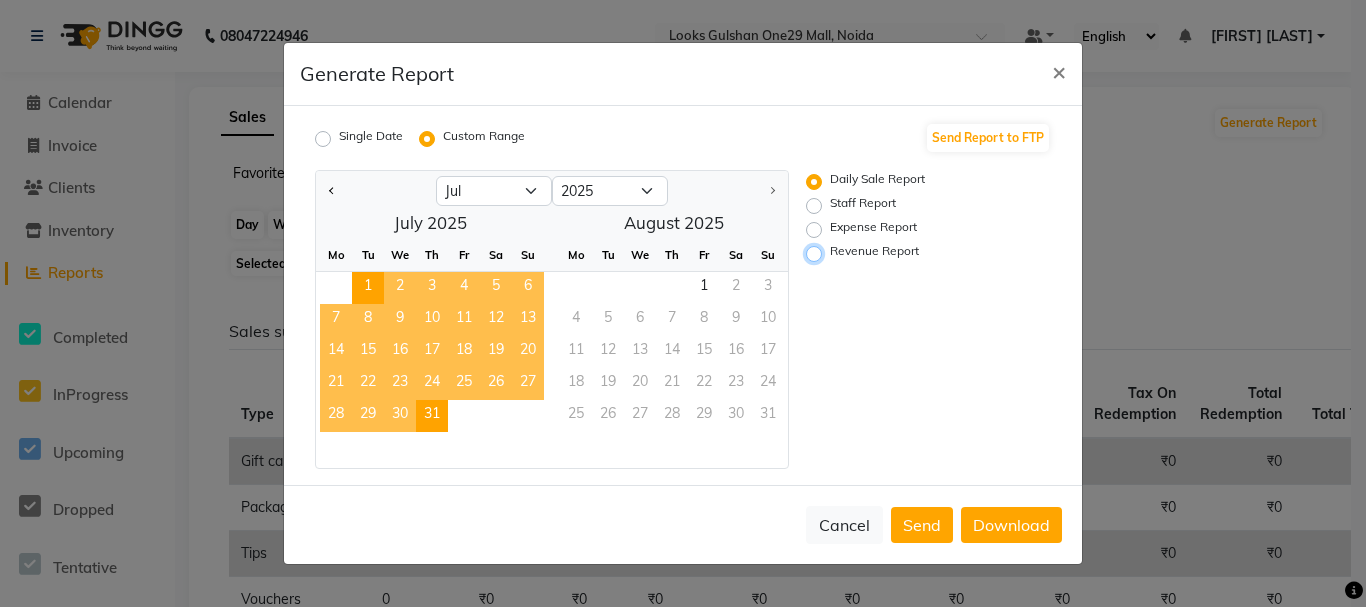 radio on "true" 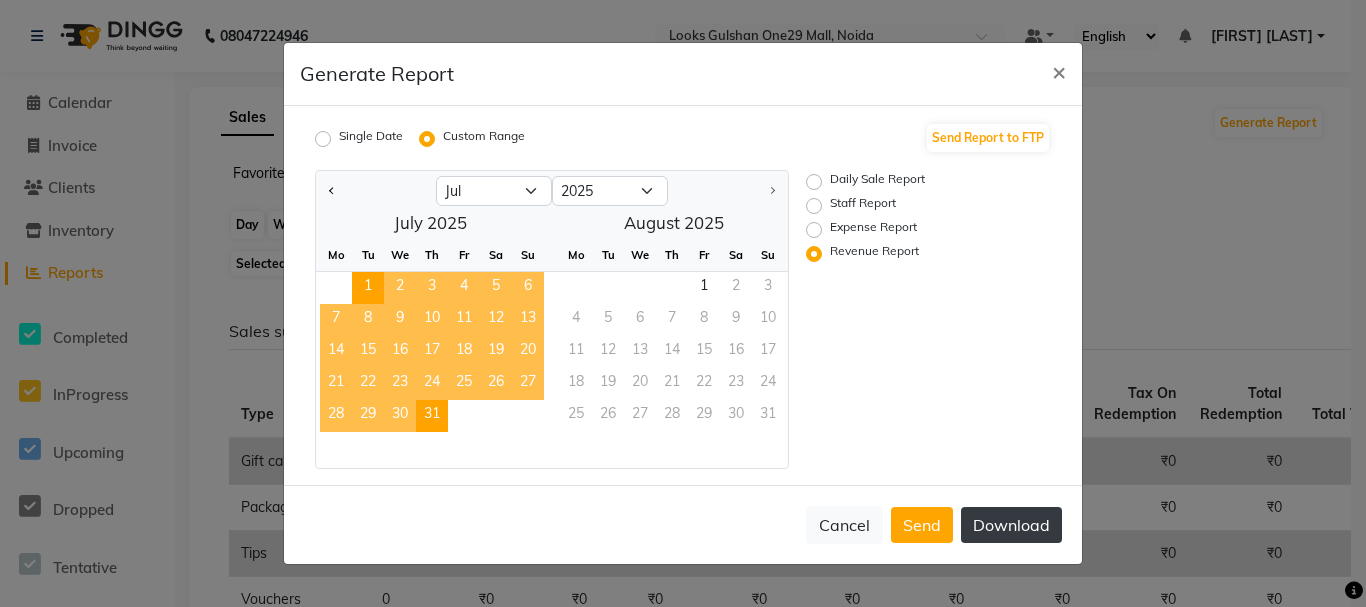 click on "Download" 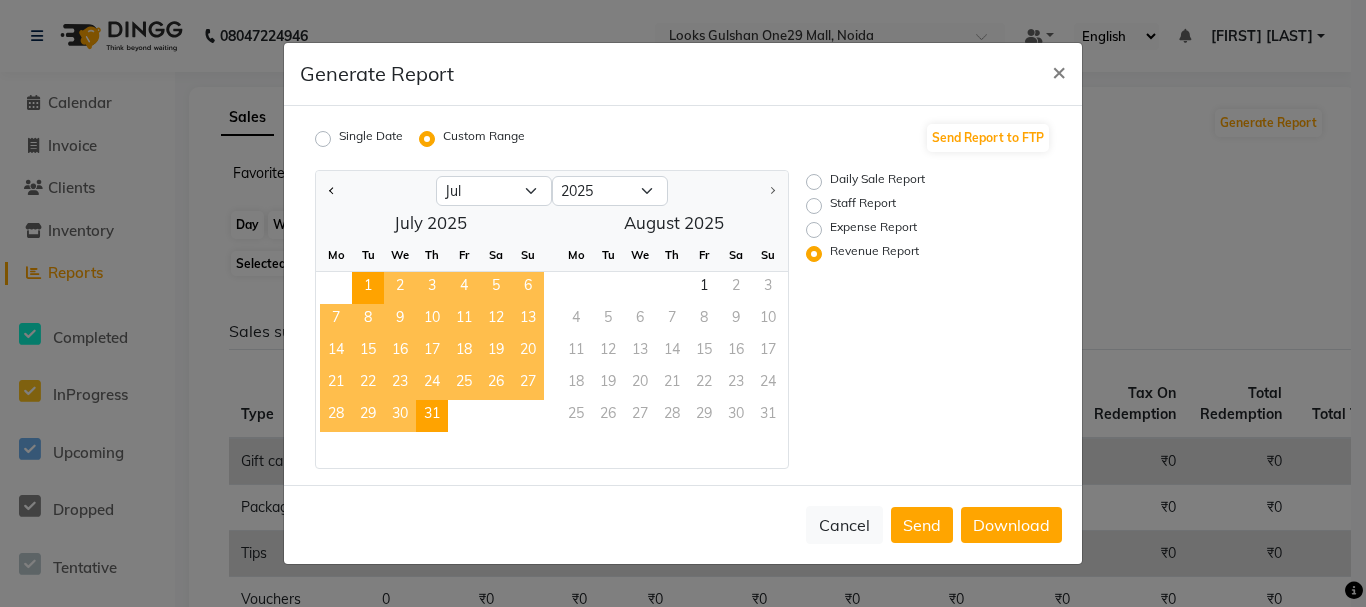 click on "Expense Report" 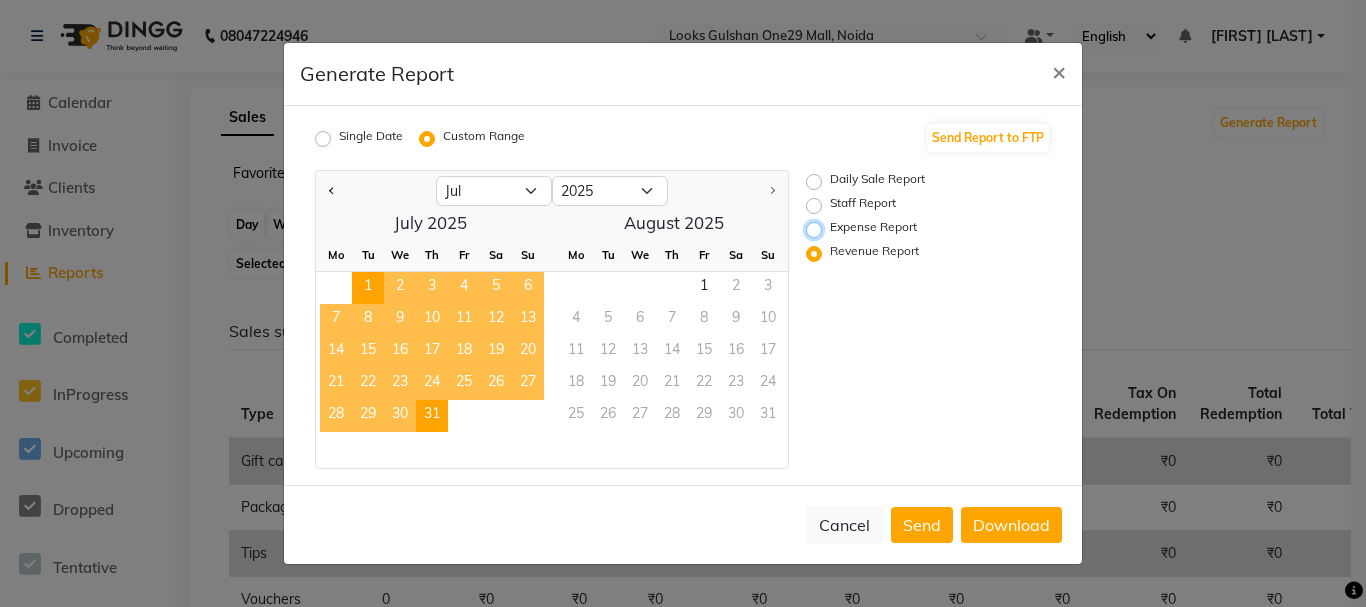 click on "Expense Report" at bounding box center [817, 230] 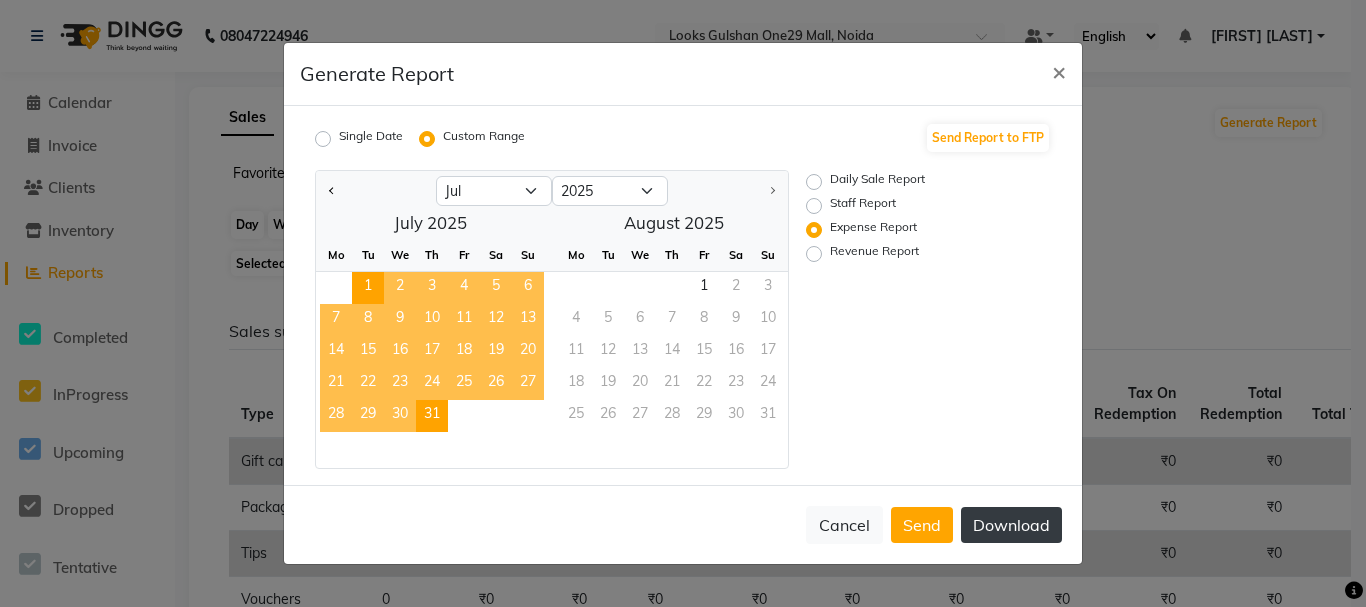 click on "Download" 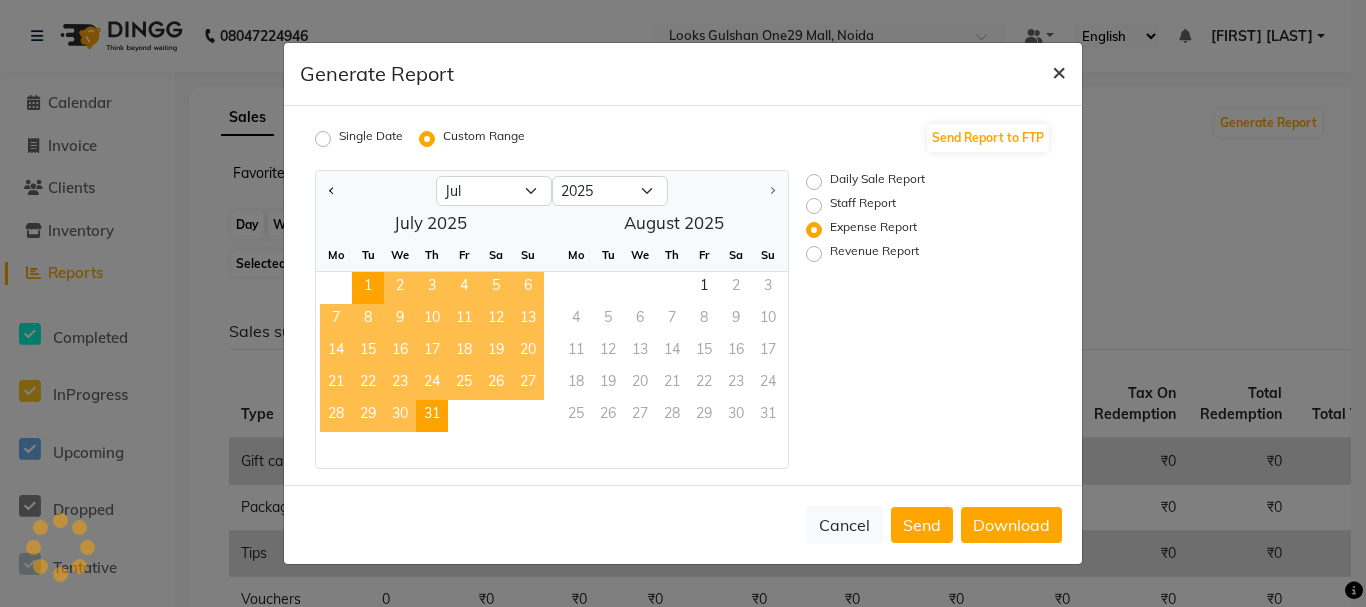 click on "×" 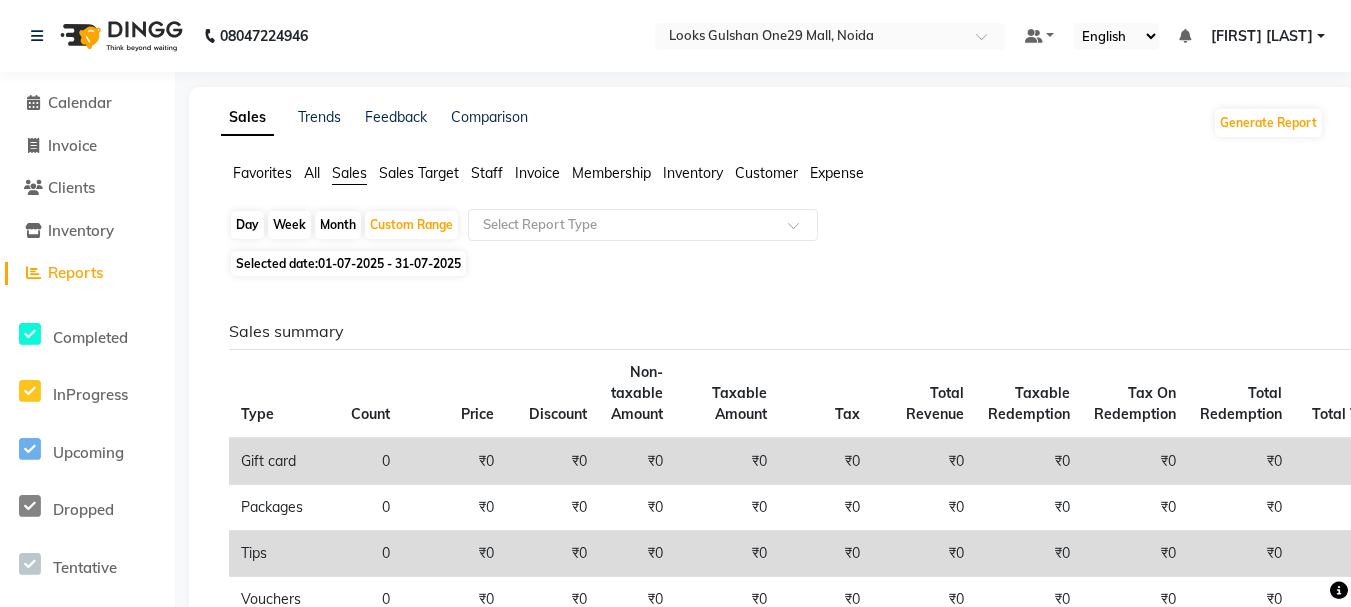click on "Invoice" 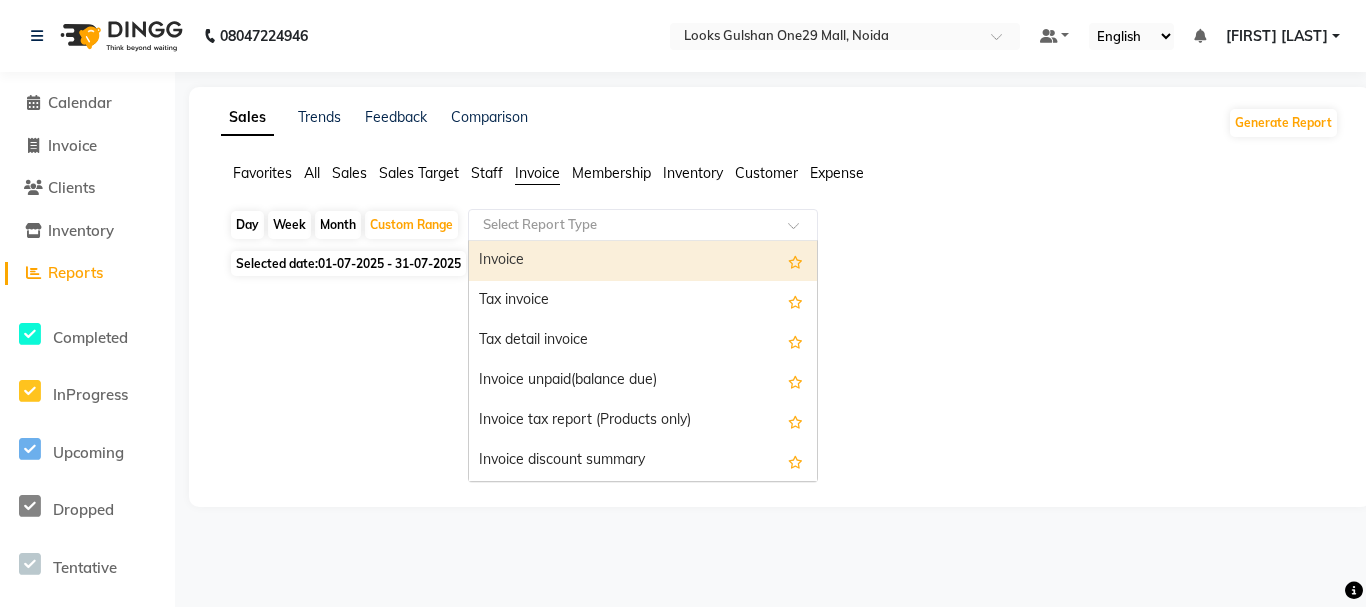 click 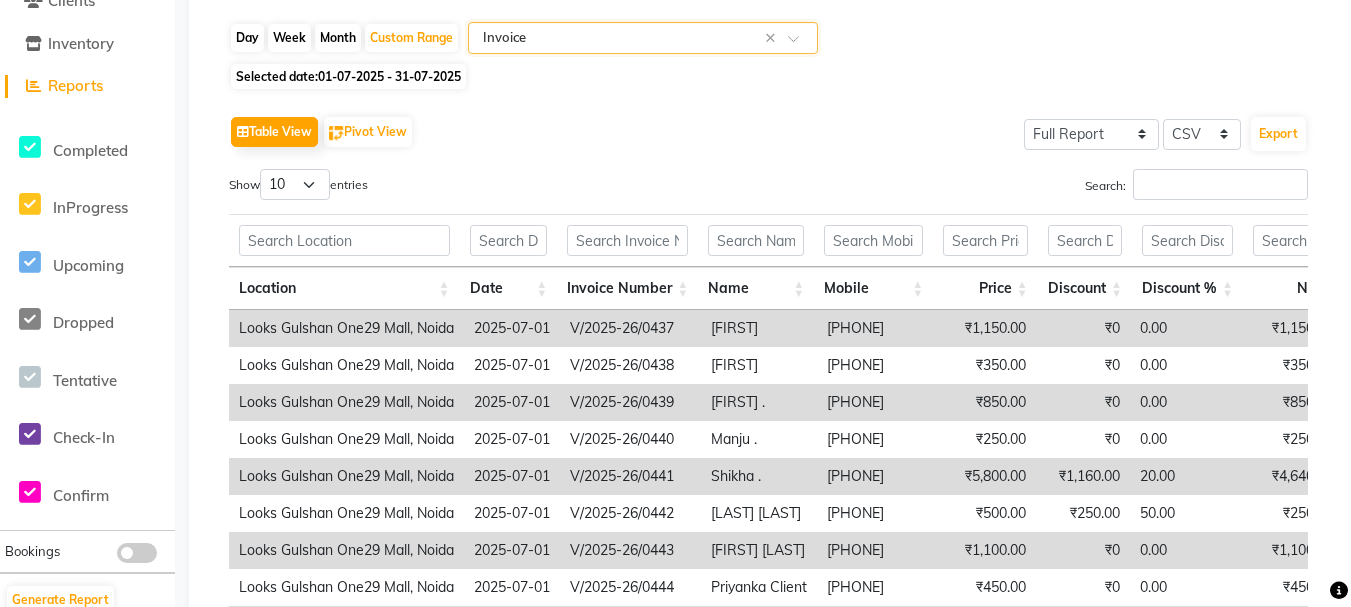 scroll, scrollTop: 225, scrollLeft: 0, axis: vertical 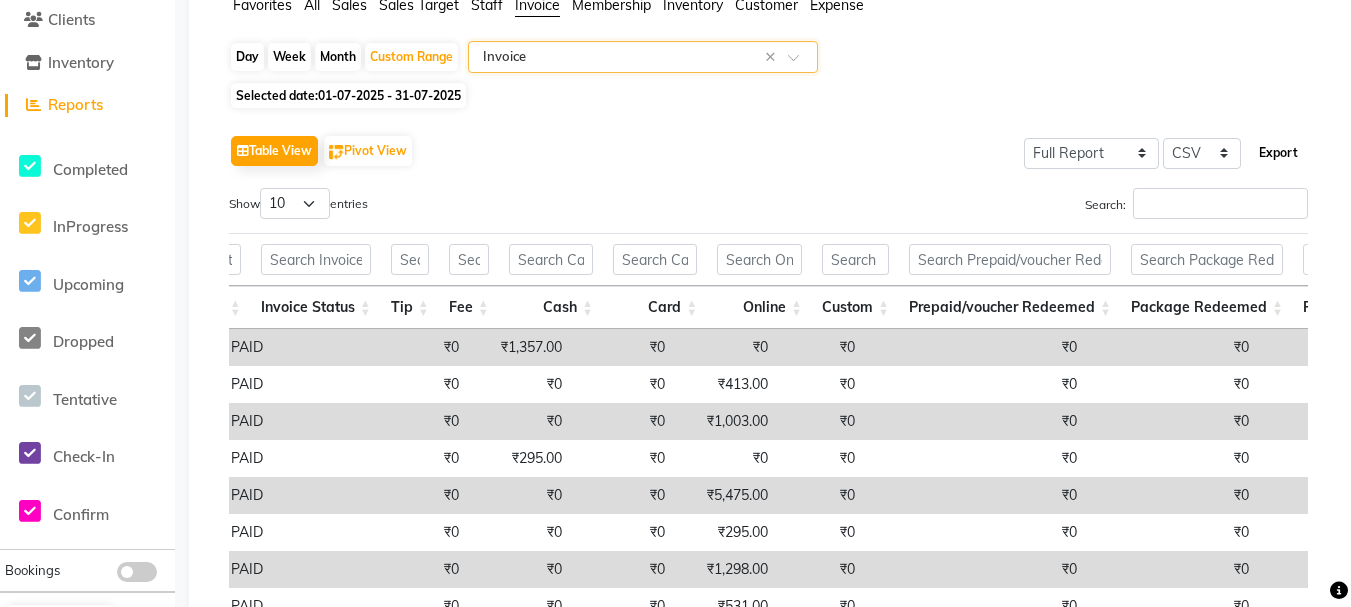 click on "Export" 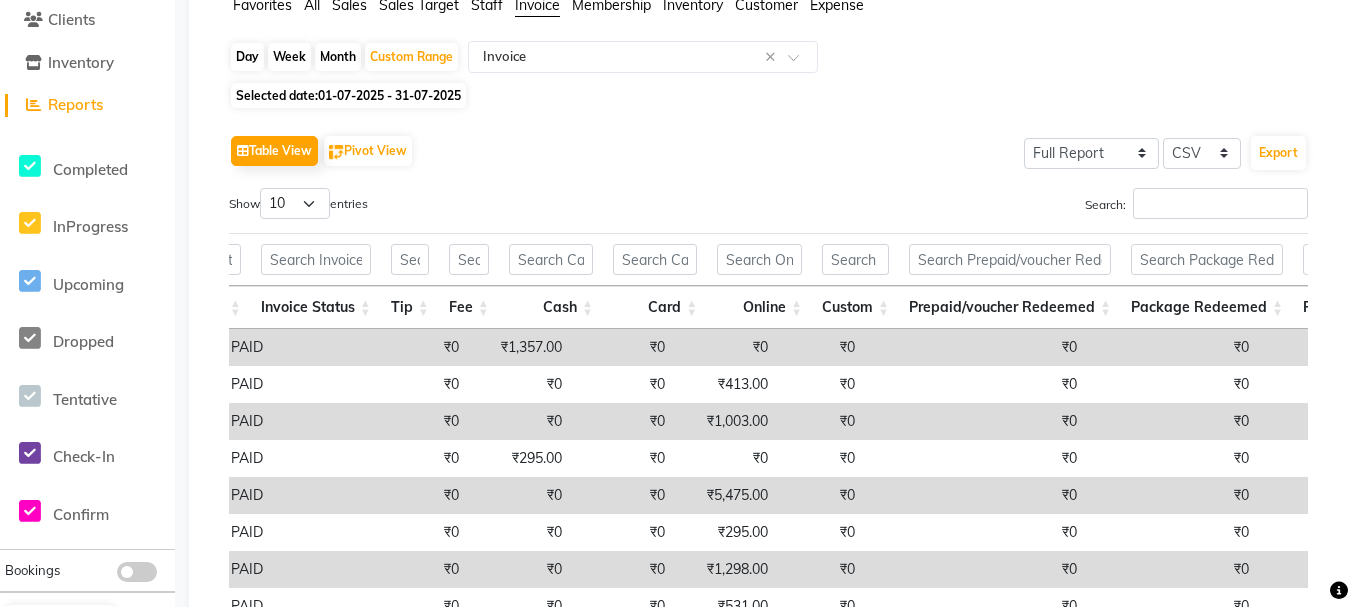 click on "₹0" at bounding box center [623, 569] 